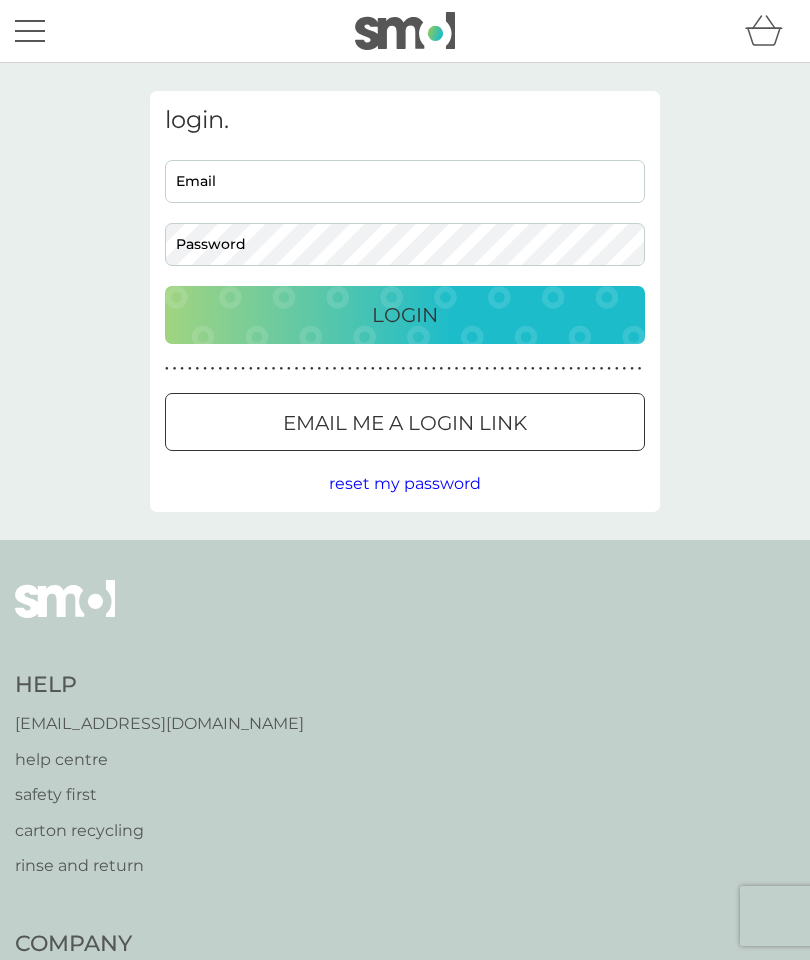 scroll, scrollTop: 0, scrollLeft: 0, axis: both 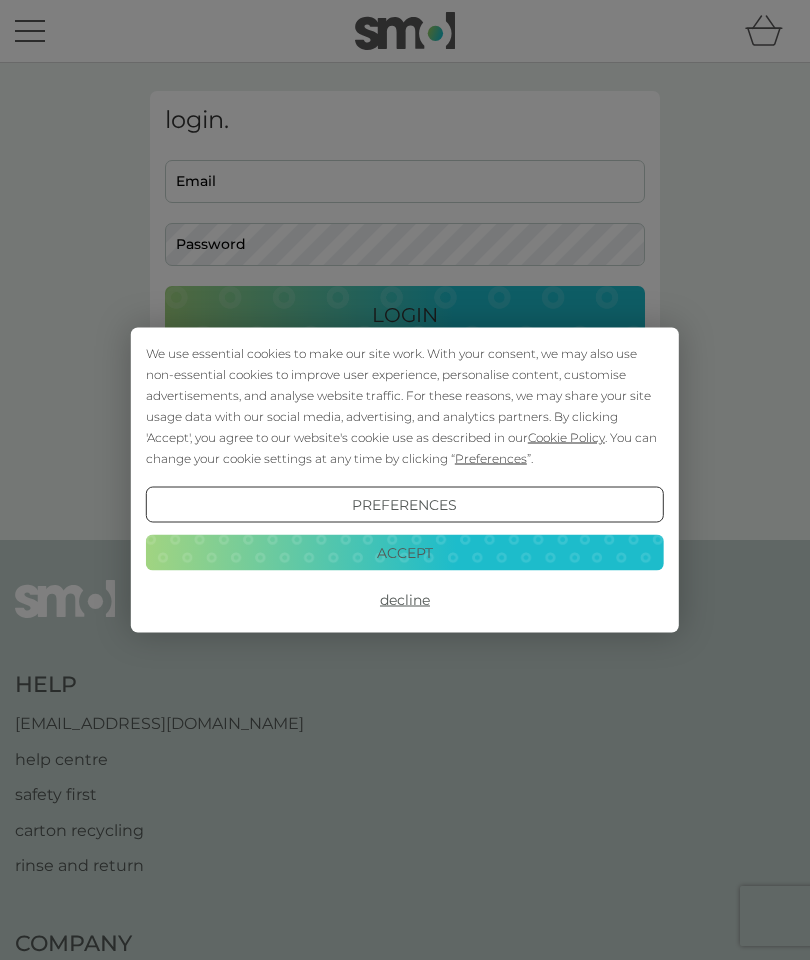 click on "Accept" at bounding box center (405, 552) 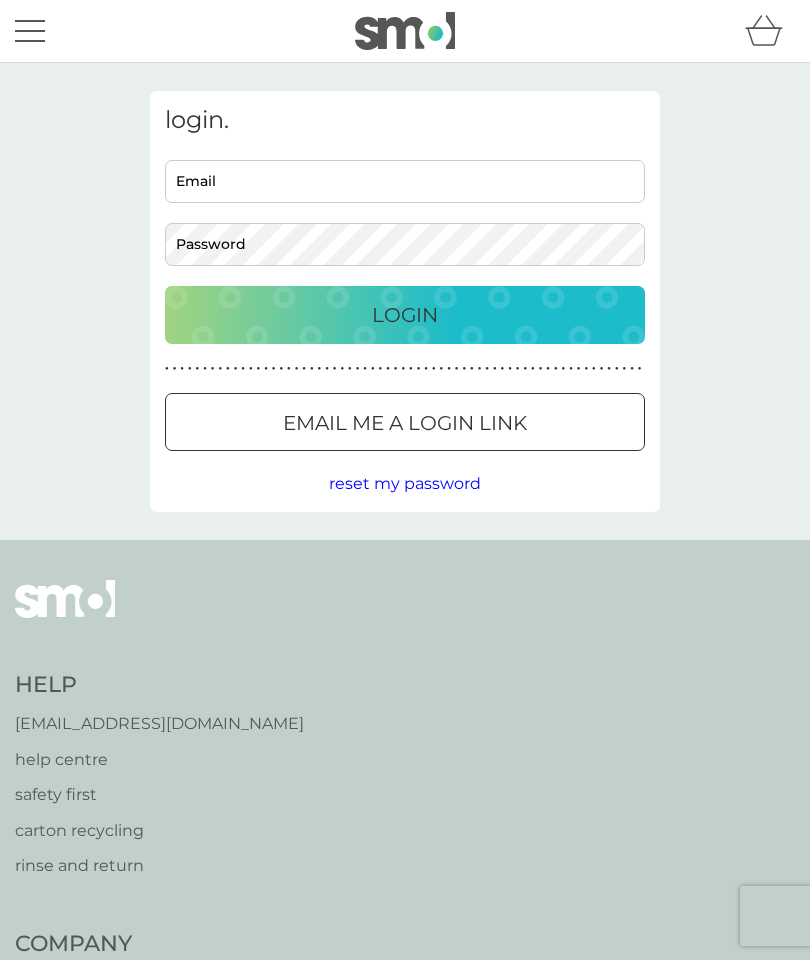 scroll, scrollTop: 0, scrollLeft: 0, axis: both 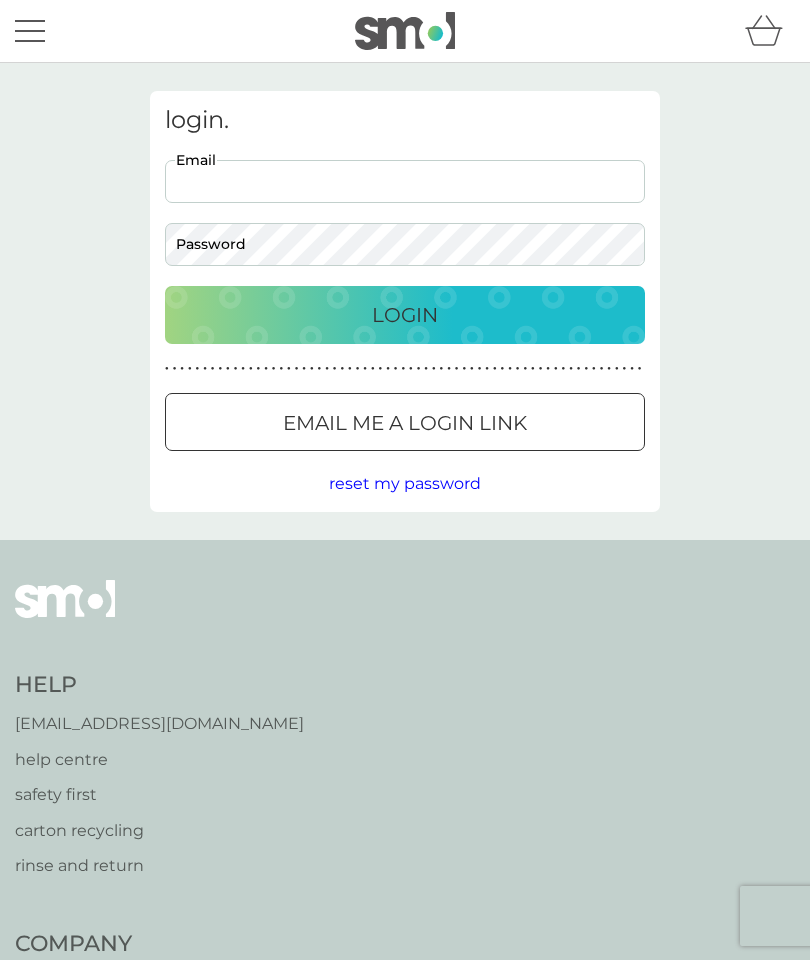 type on "[PERSON_NAME][EMAIL_ADDRESS][PERSON_NAME][DOMAIN_NAME]" 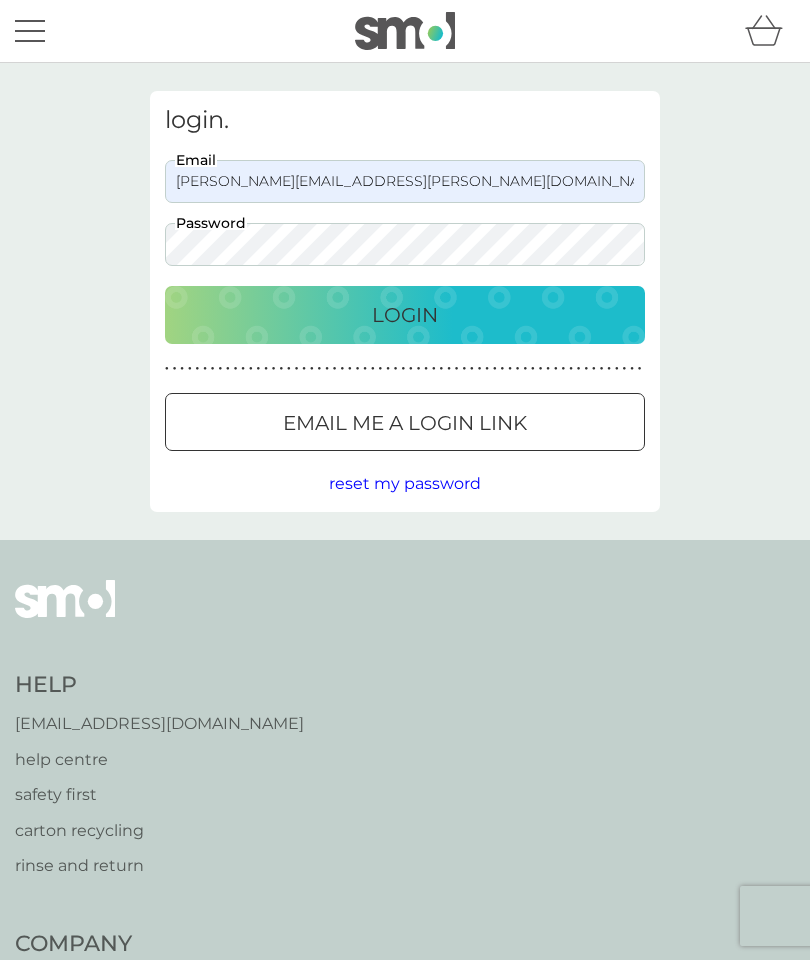 click on "Login" at bounding box center (405, 315) 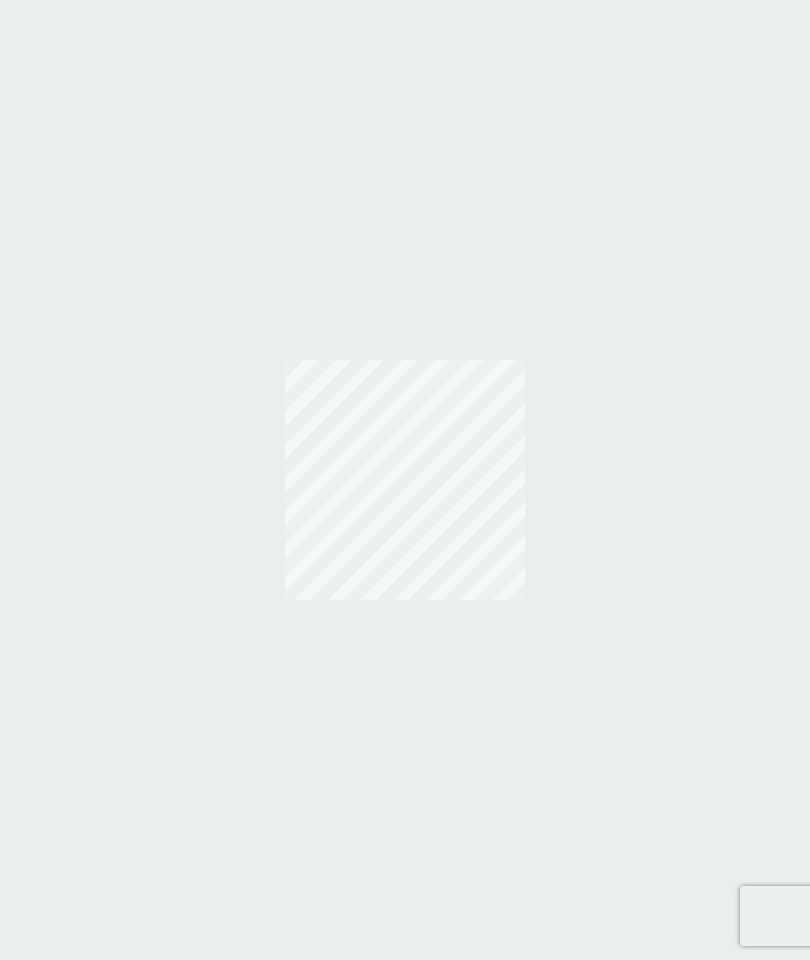 scroll, scrollTop: 0, scrollLeft: 0, axis: both 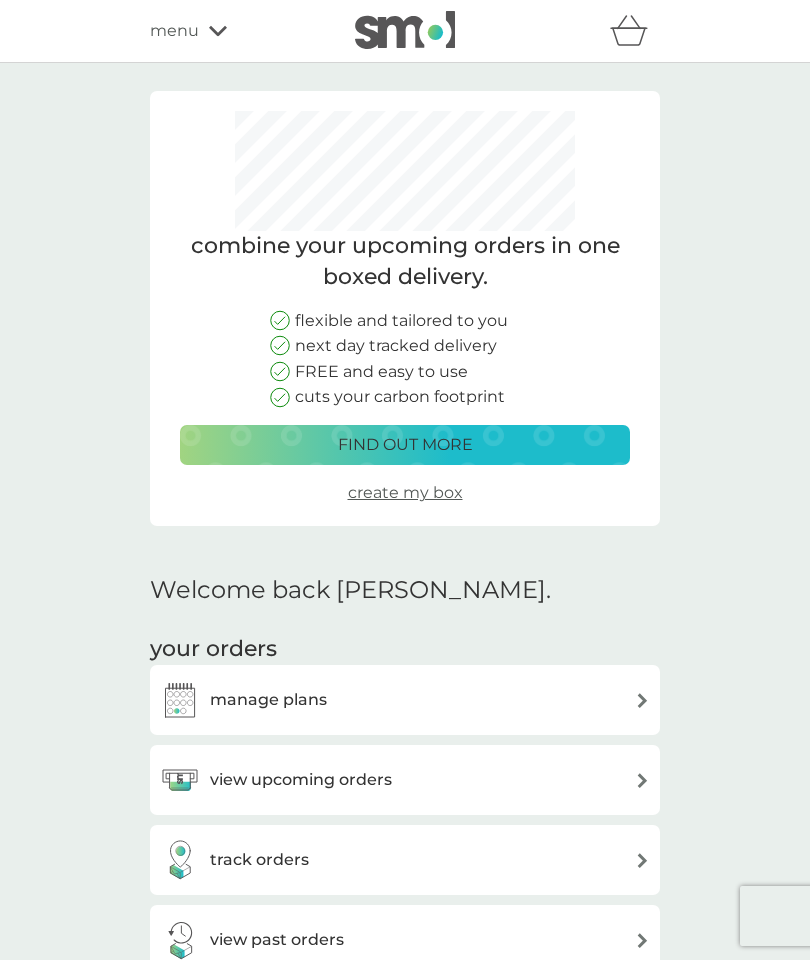 click at bounding box center (642, 700) 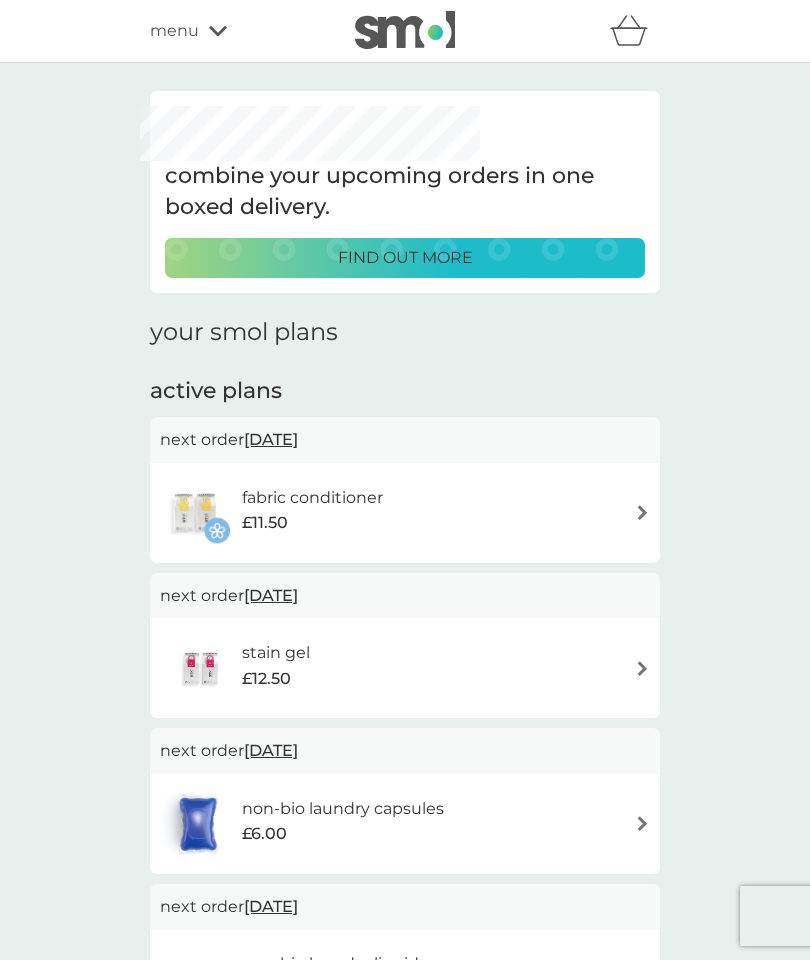 click on "fabric conditioner £11.50" at bounding box center [405, 513] 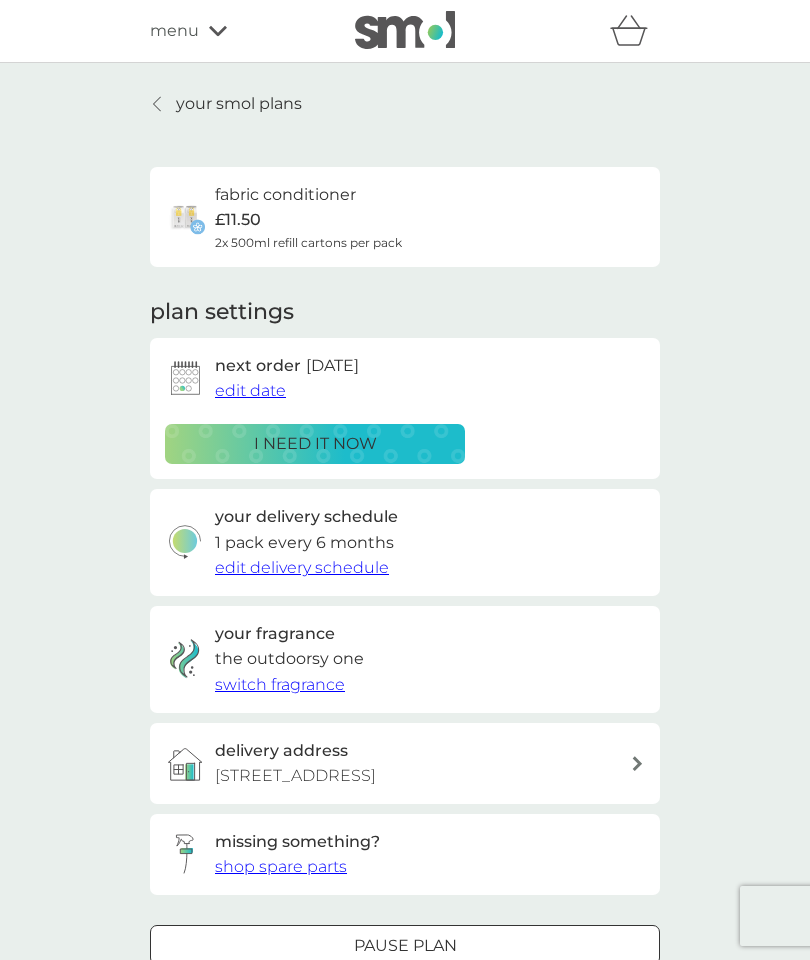click on "edit delivery schedule" at bounding box center (302, 567) 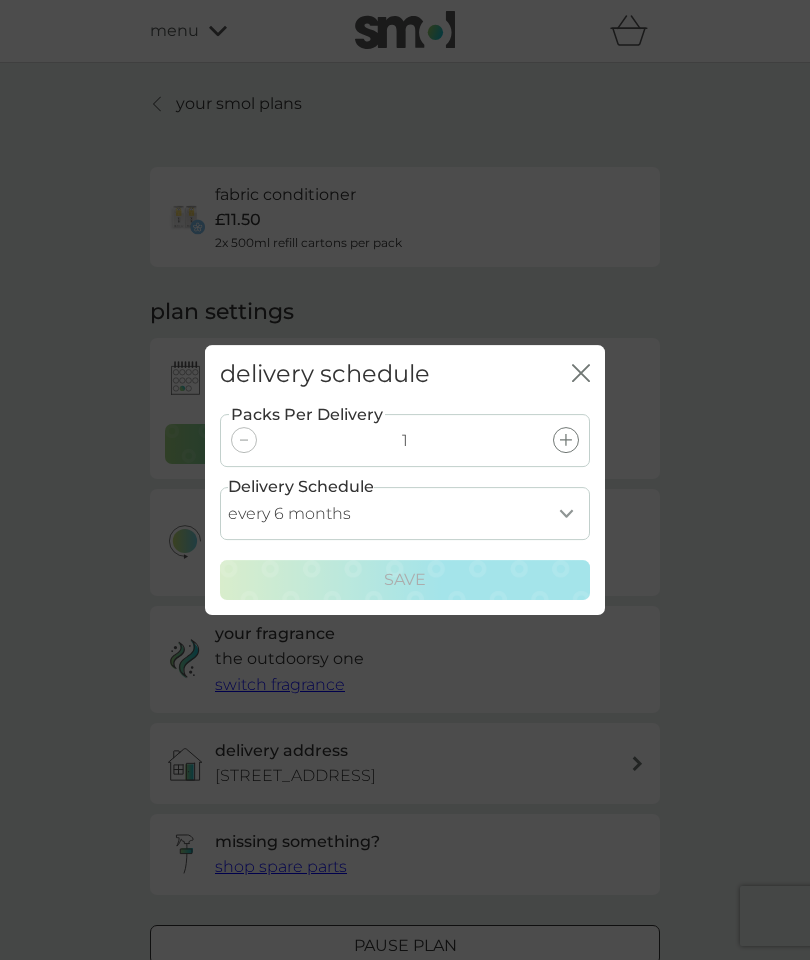 click on "every 1 month every 2 months every 3 months every 4 months every 5 months every 6 months every 7 months every 8 months" at bounding box center [405, 513] 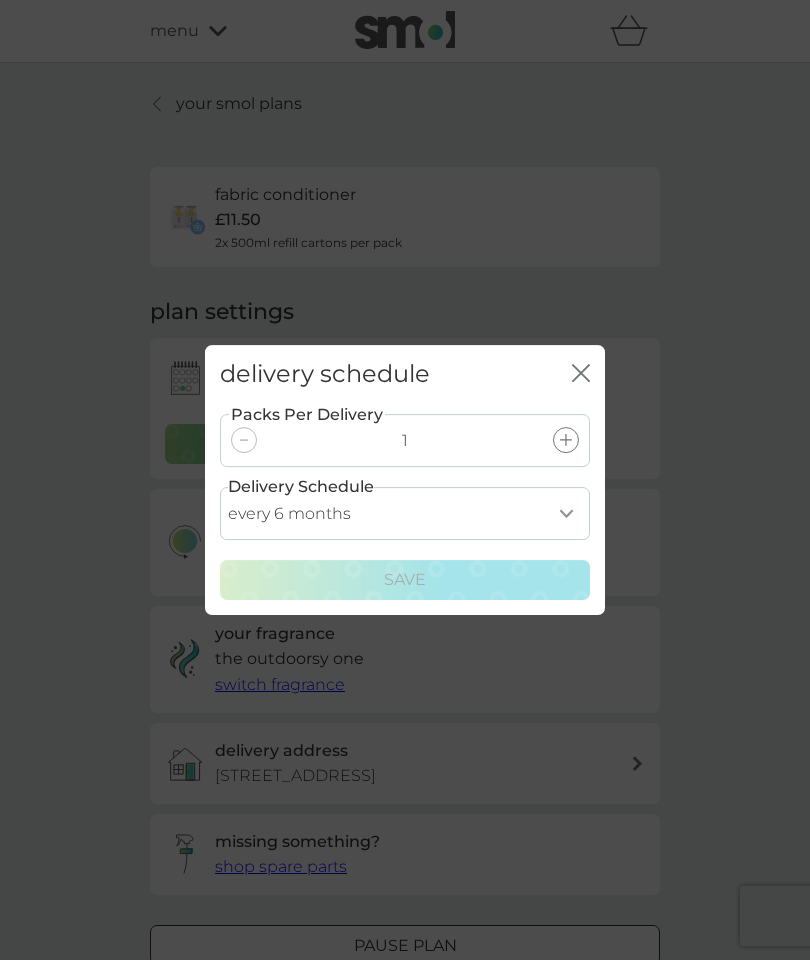 select on "8" 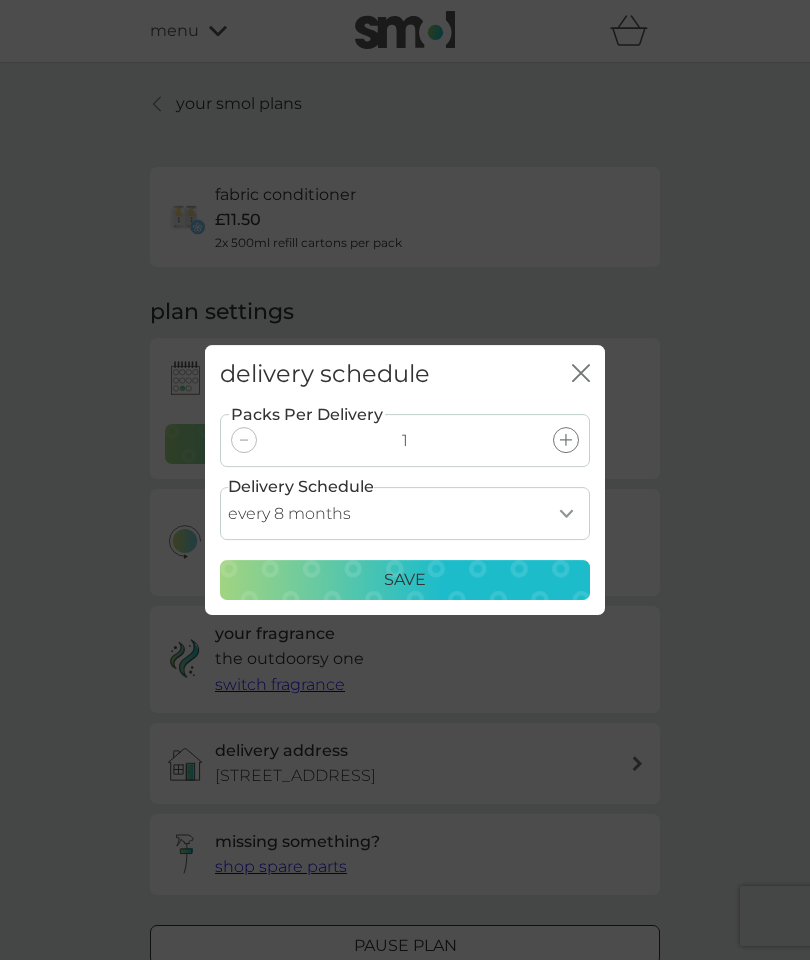 click on "Save" at bounding box center (405, 580) 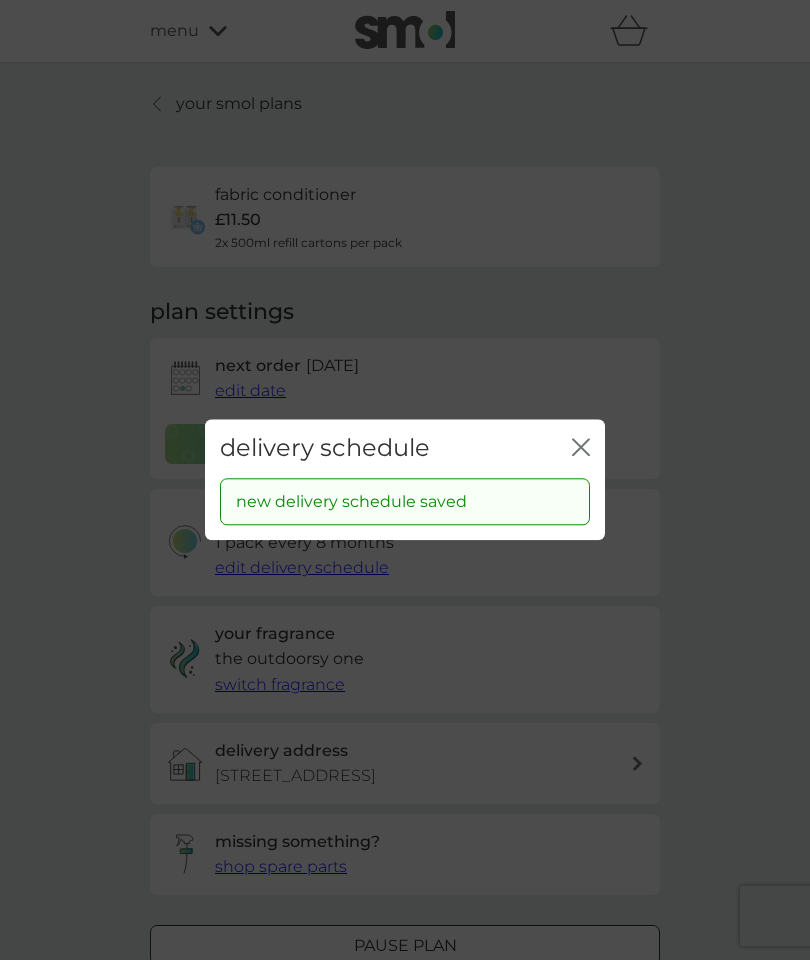 click 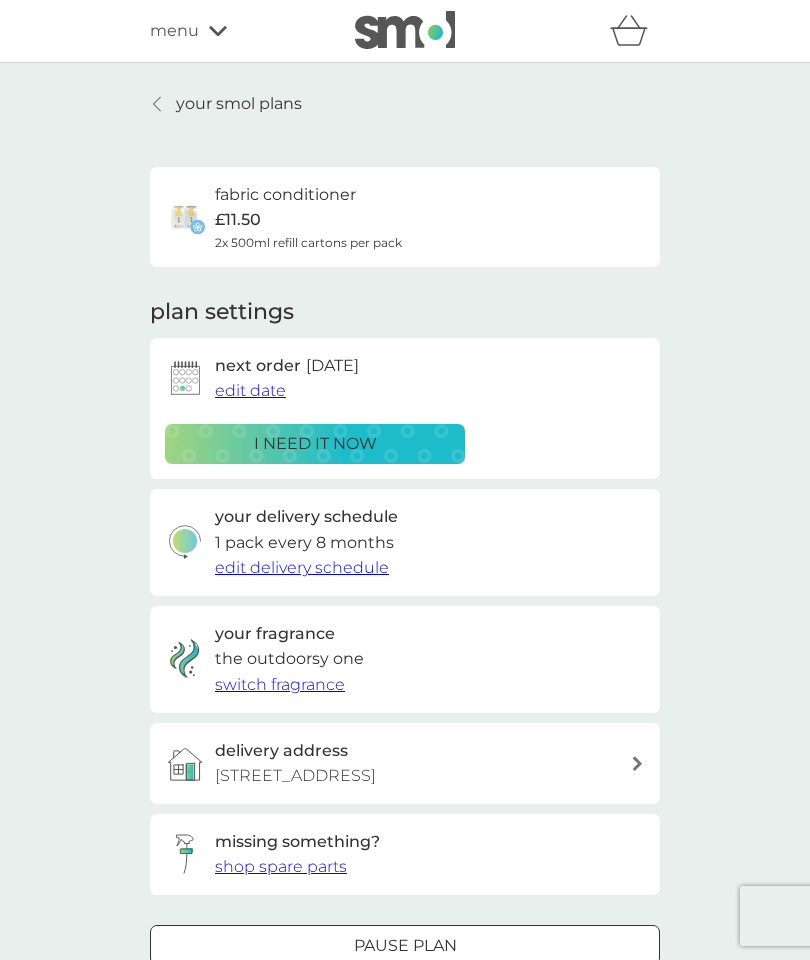 click on "your smol plans" at bounding box center [239, 104] 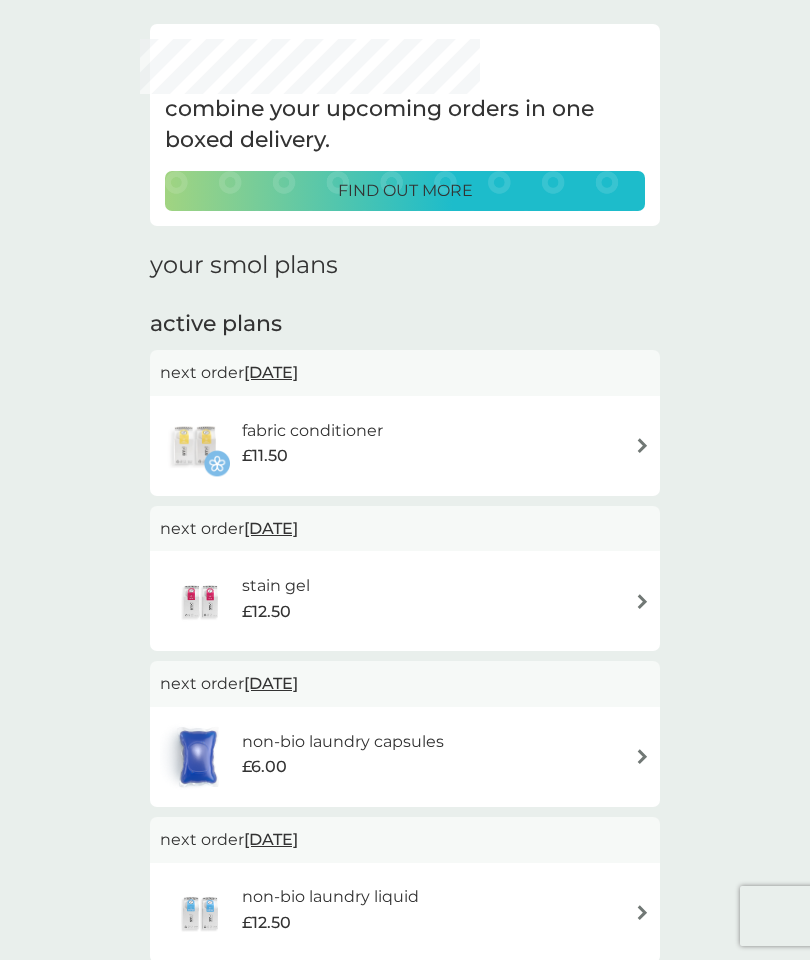 scroll, scrollTop: 69, scrollLeft: 0, axis: vertical 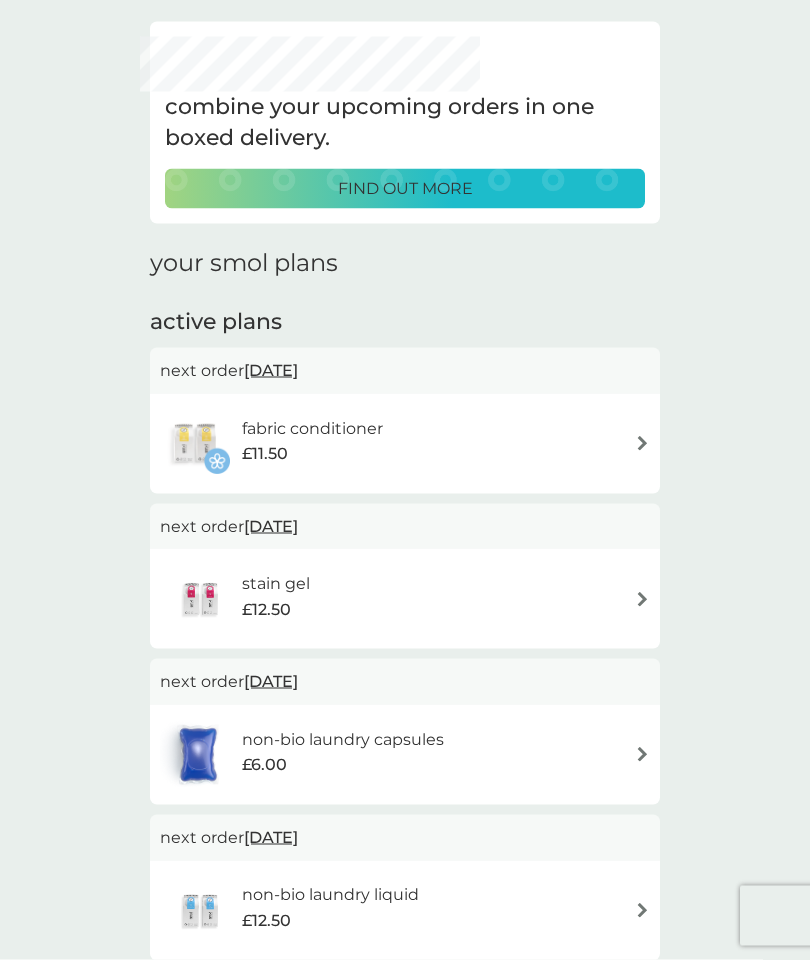 click at bounding box center [642, 599] 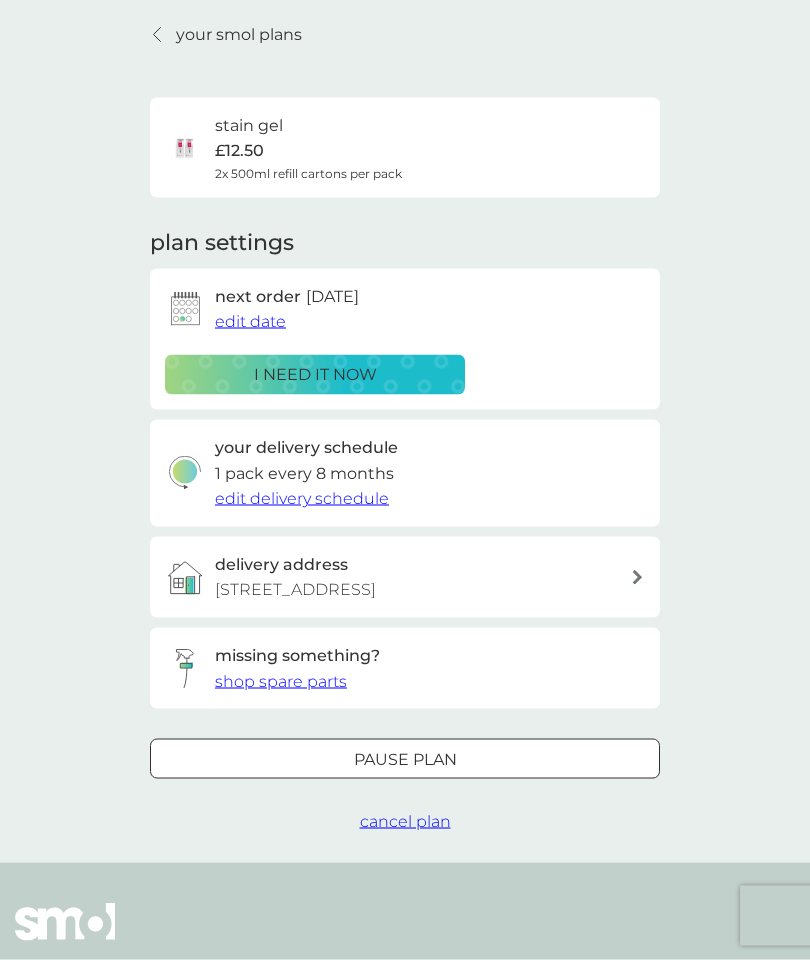 scroll, scrollTop: 0, scrollLeft: 0, axis: both 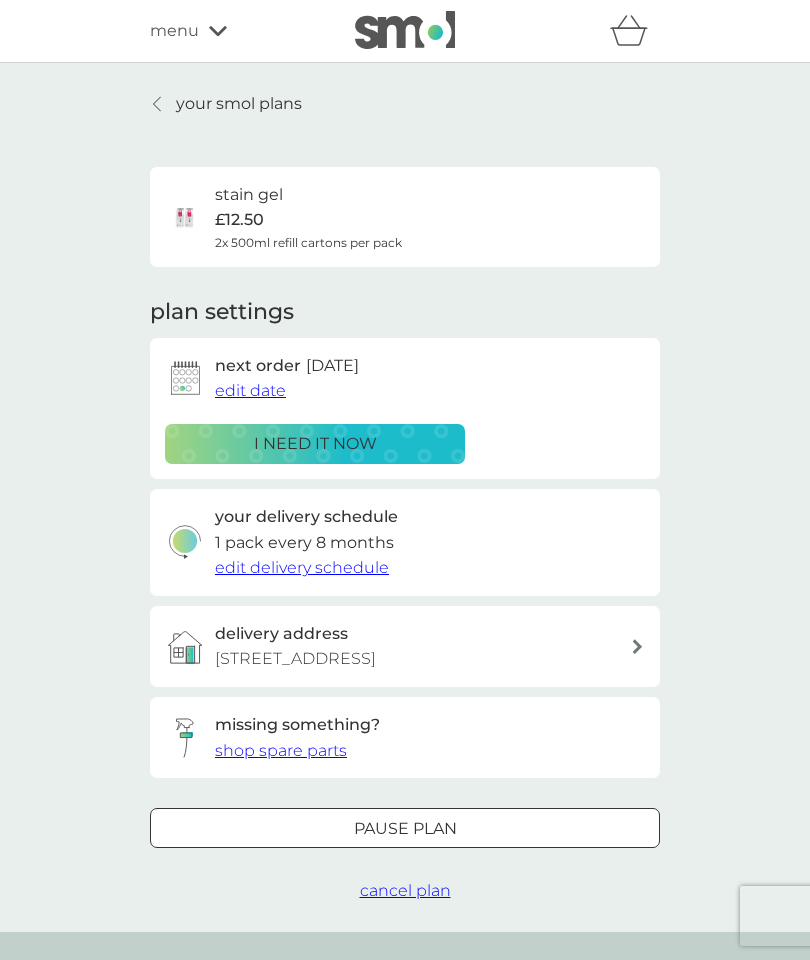click on "edit delivery schedule" at bounding box center [302, 567] 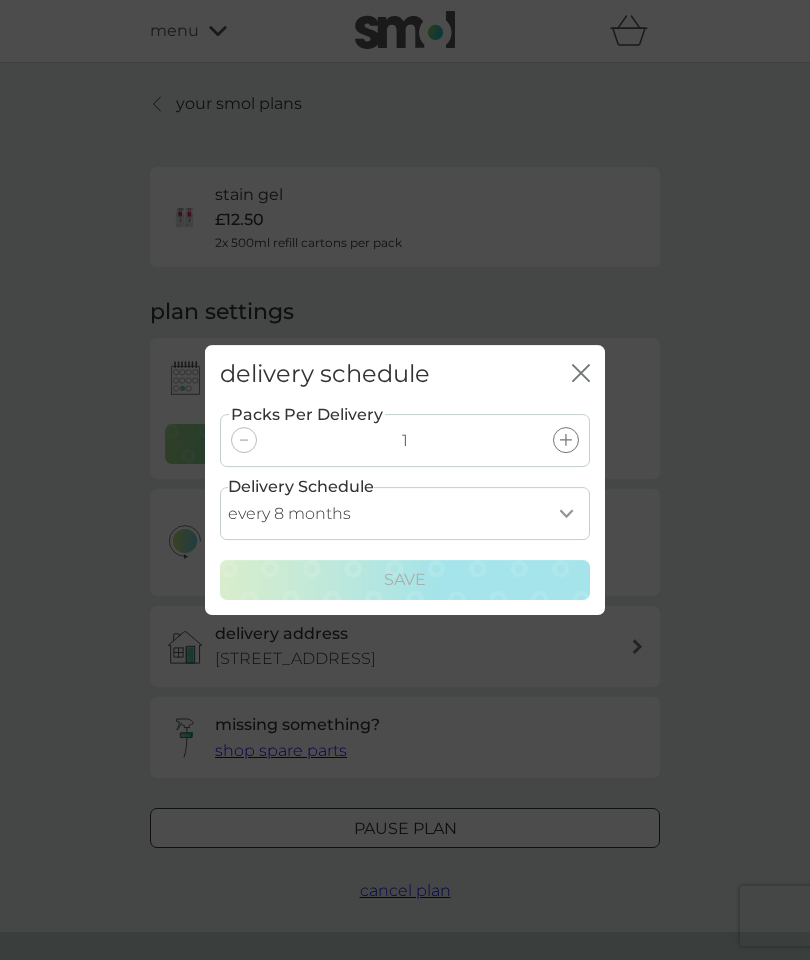 click on "every 1 month every 2 months every 3 months every 4 months every 5 months every 6 months every 7 months every 8 months" at bounding box center [405, 513] 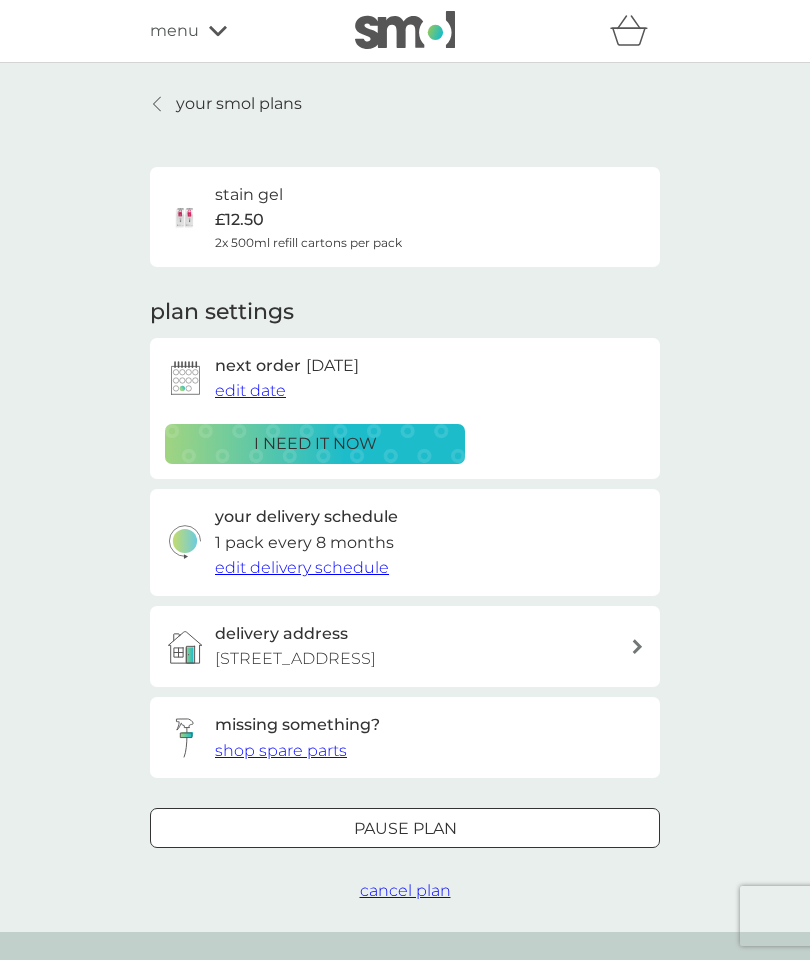 click on "Pause plan" at bounding box center (405, 829) 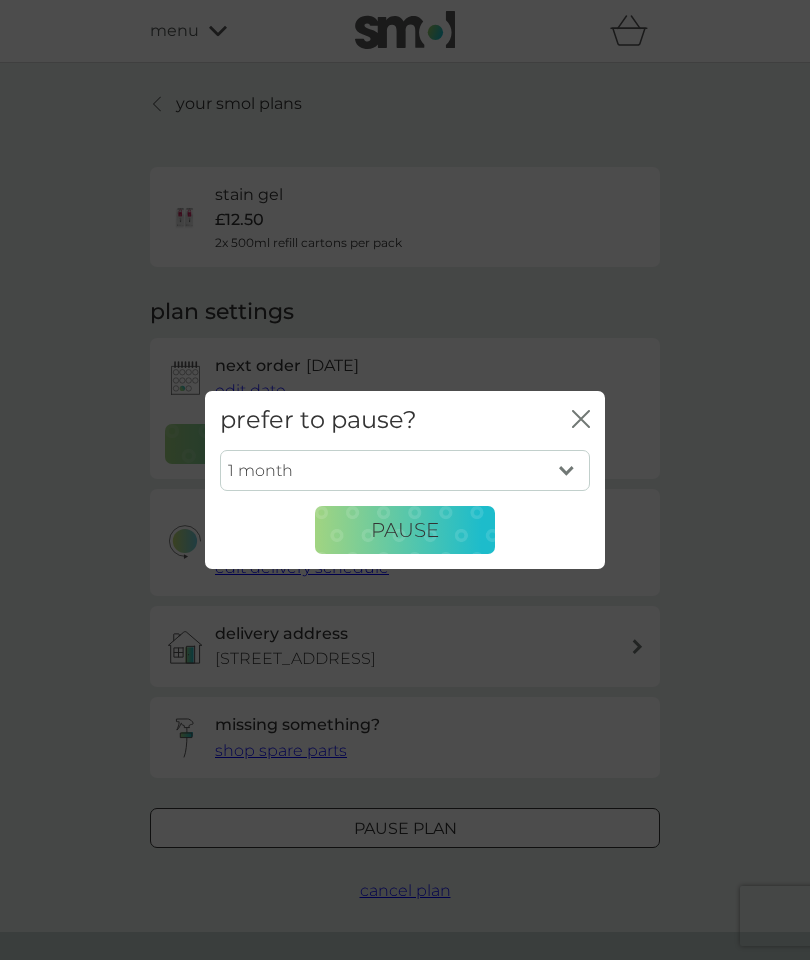 click on "Pause" at bounding box center (405, 530) 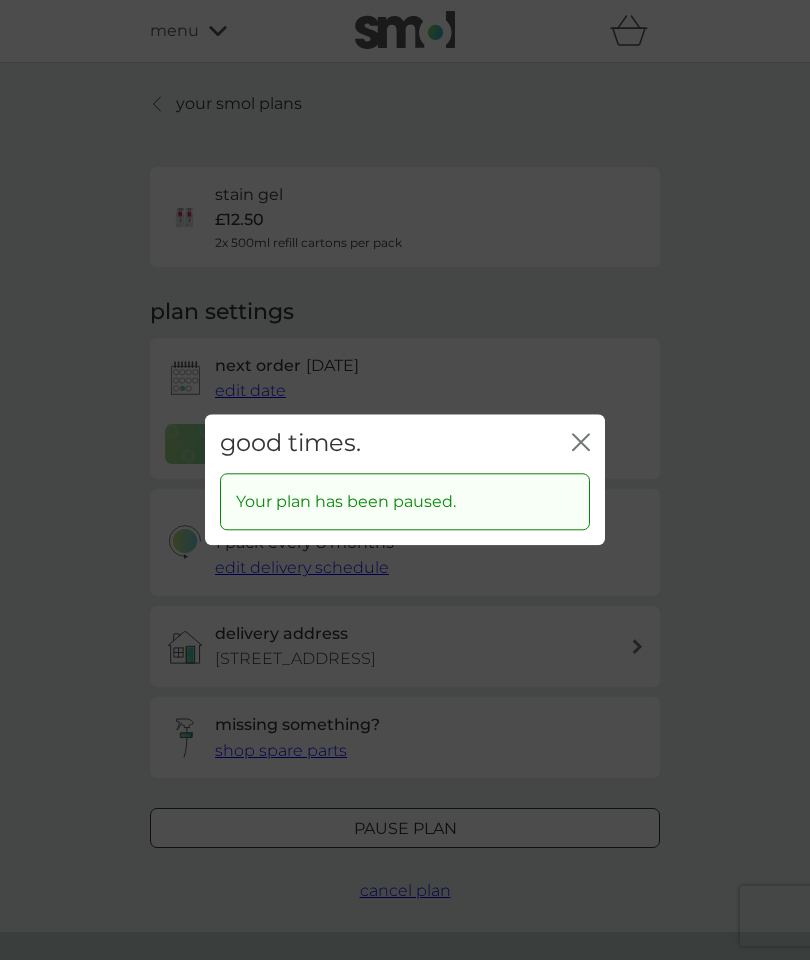click on "close" at bounding box center [581, 443] 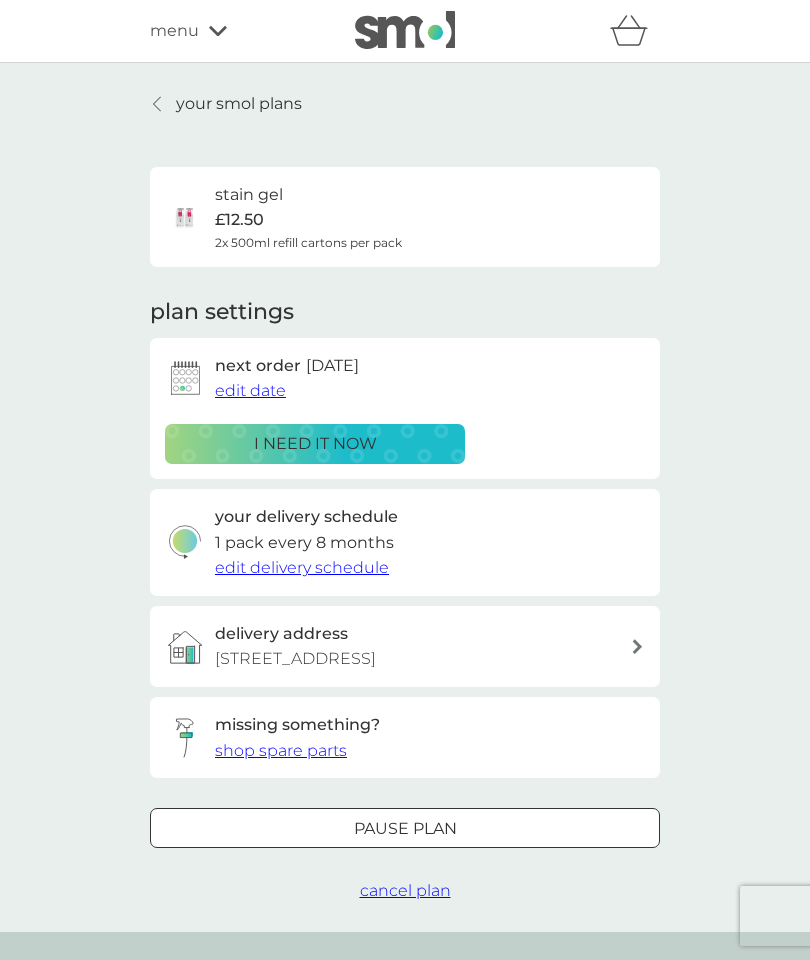 click at bounding box center [158, 104] 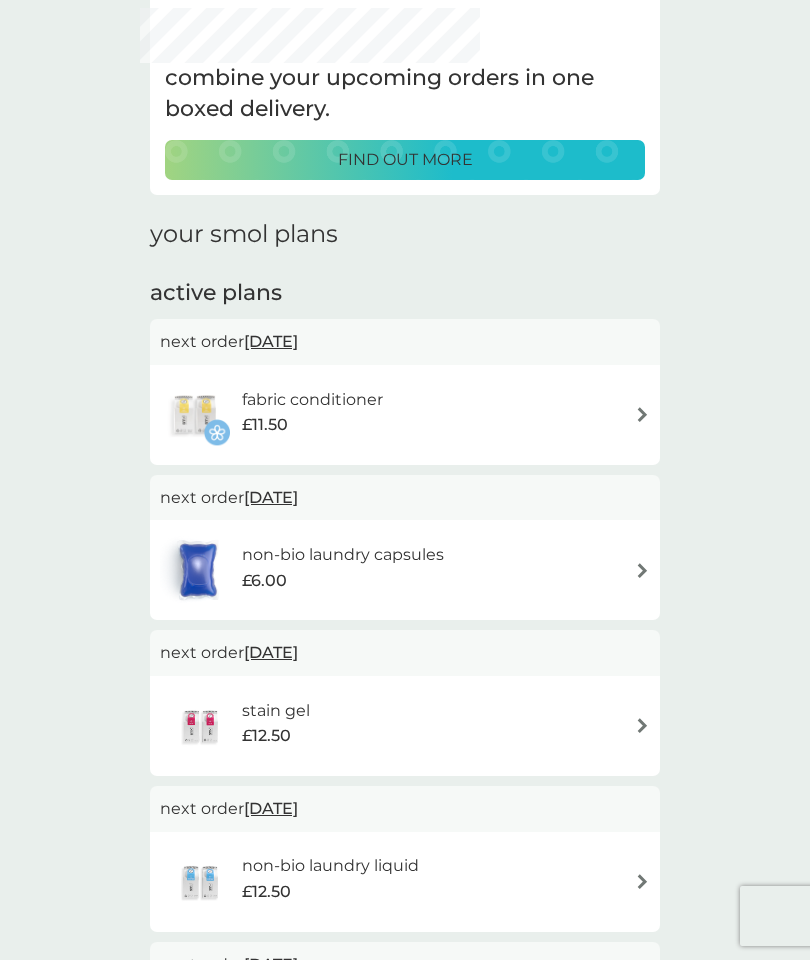 scroll, scrollTop: 107, scrollLeft: 0, axis: vertical 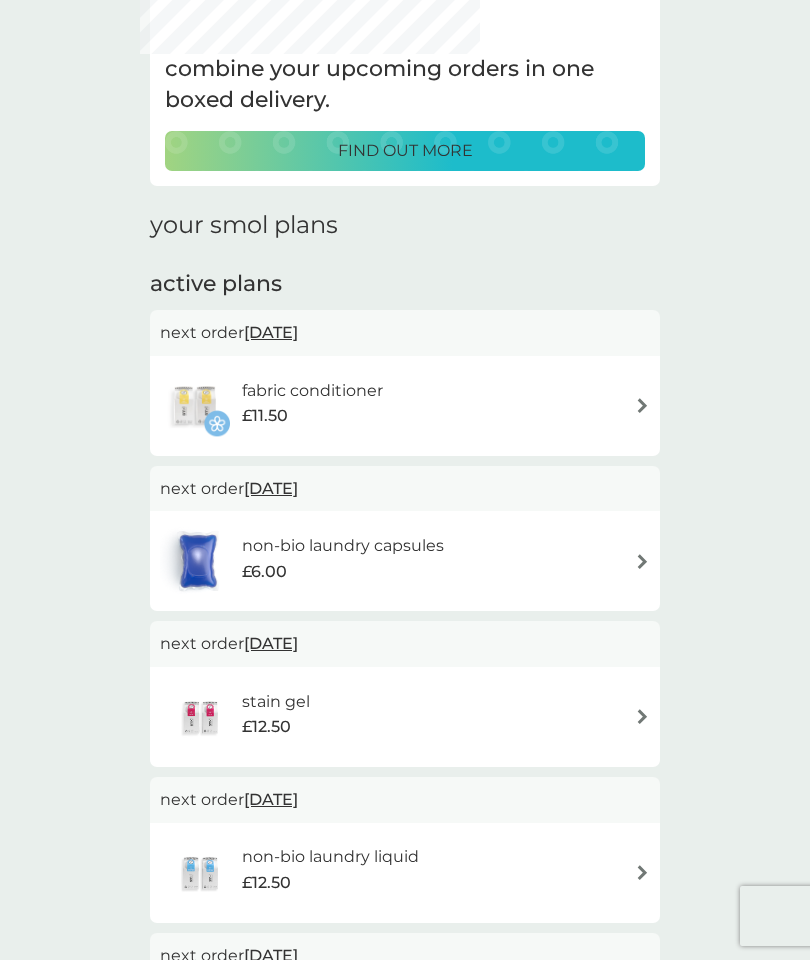 click on "non-bio laundry capsules £6.00" at bounding box center [405, 561] 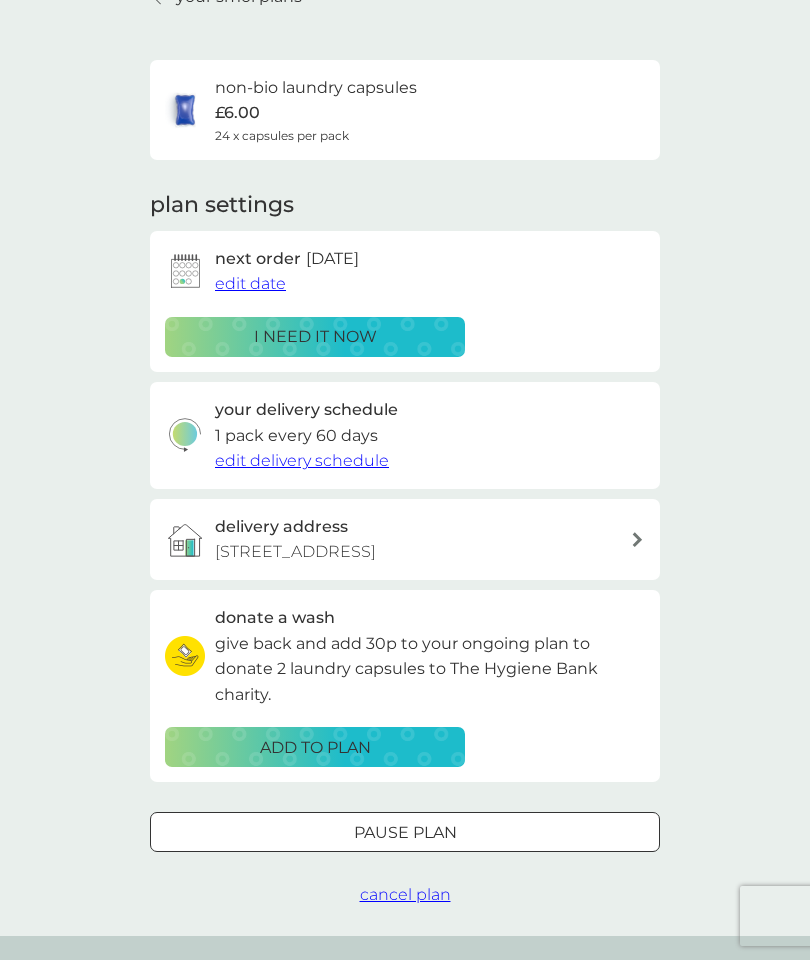 scroll, scrollTop: 0, scrollLeft: 0, axis: both 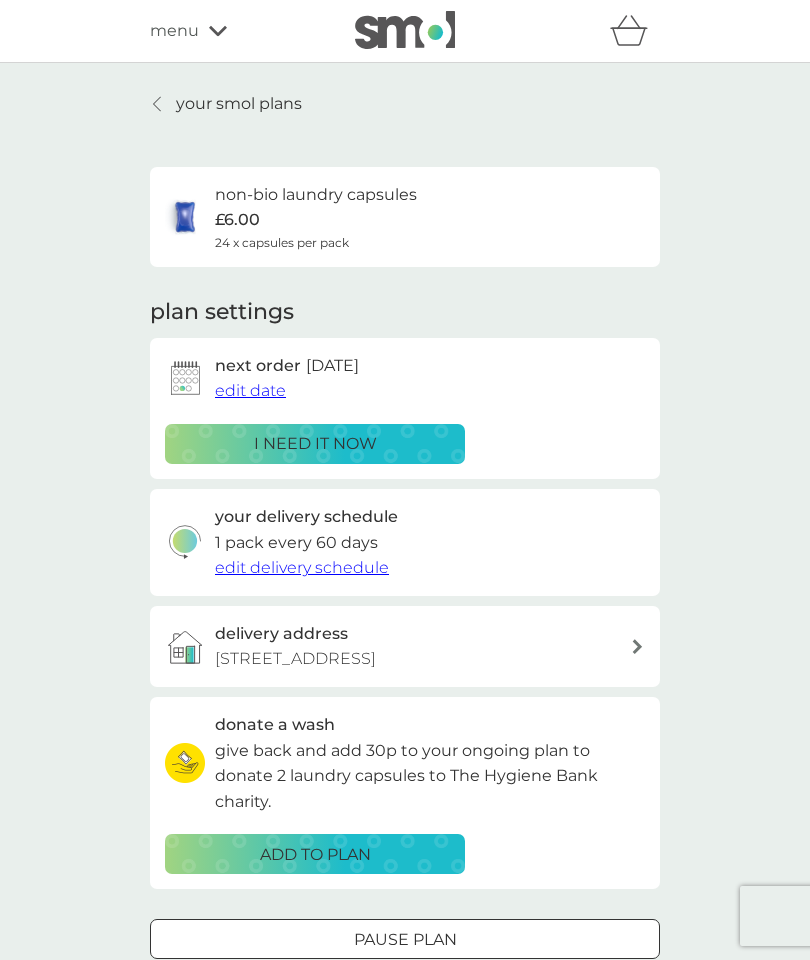 click on "edit delivery schedule" at bounding box center [302, 567] 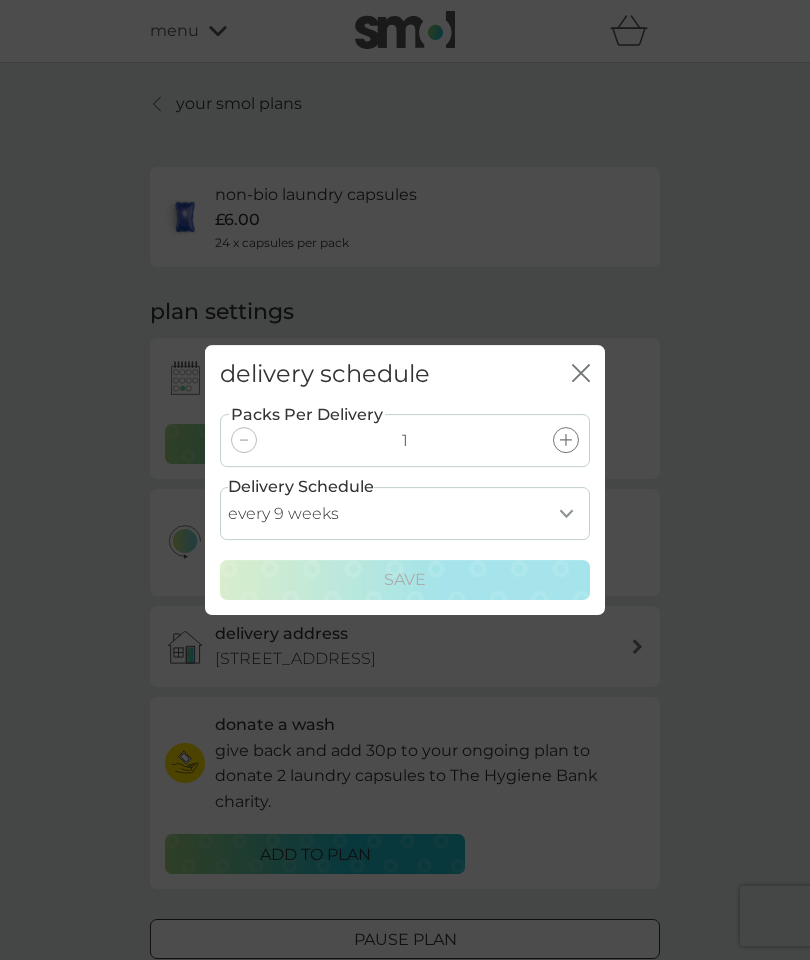 click 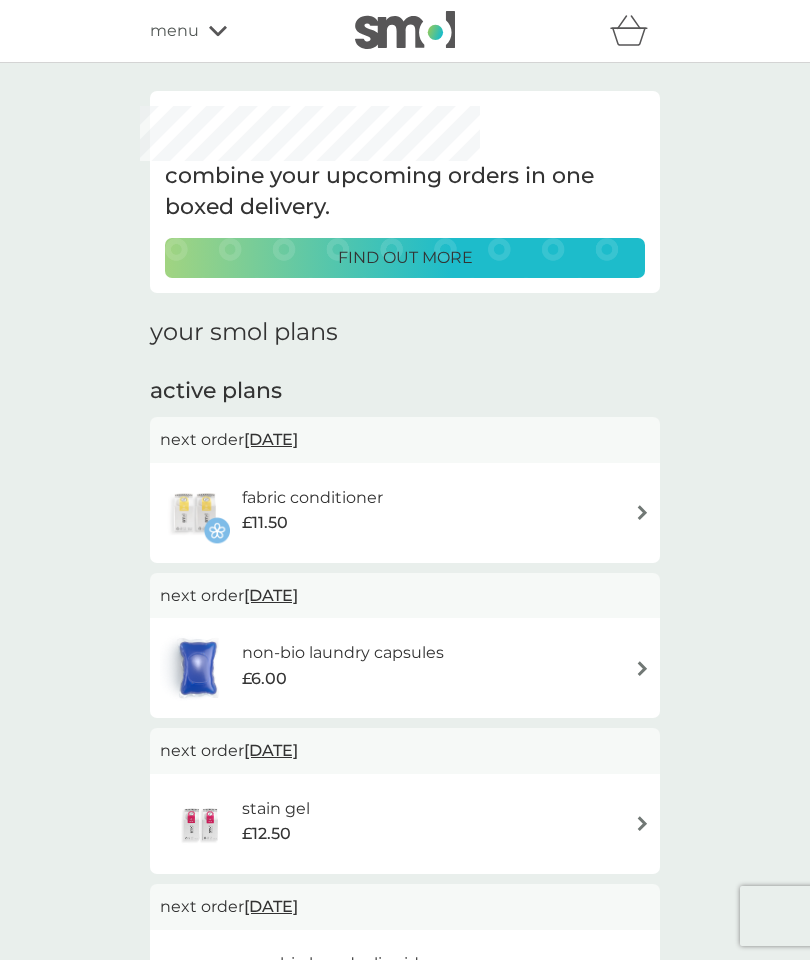 scroll, scrollTop: 187, scrollLeft: 0, axis: vertical 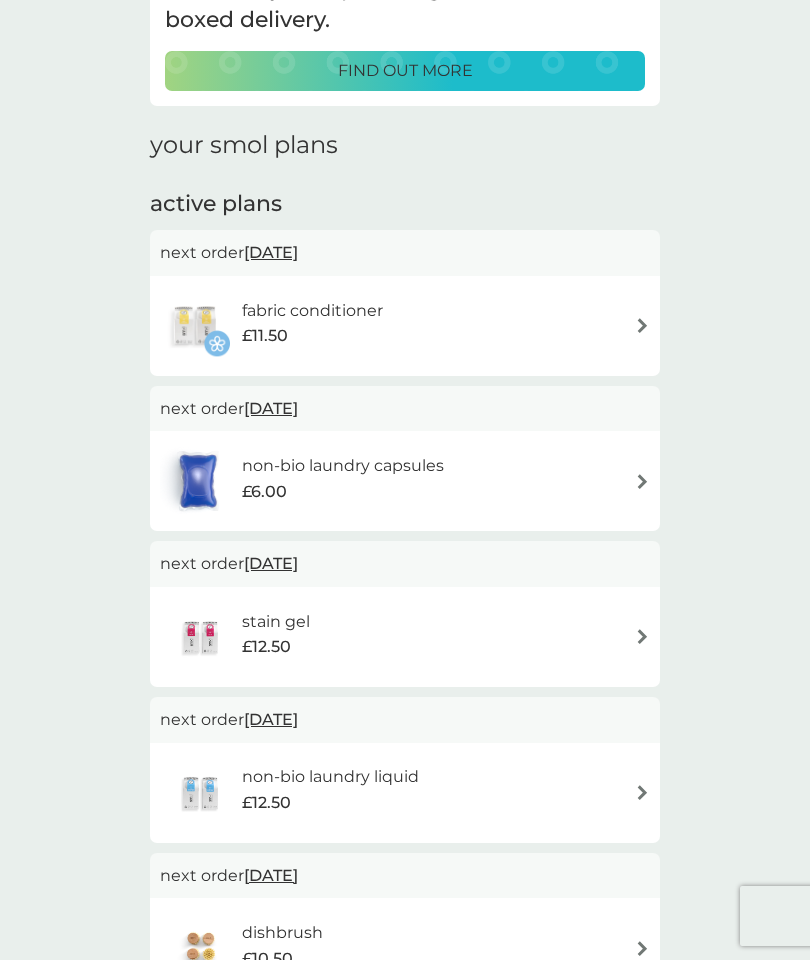 click at bounding box center (642, 325) 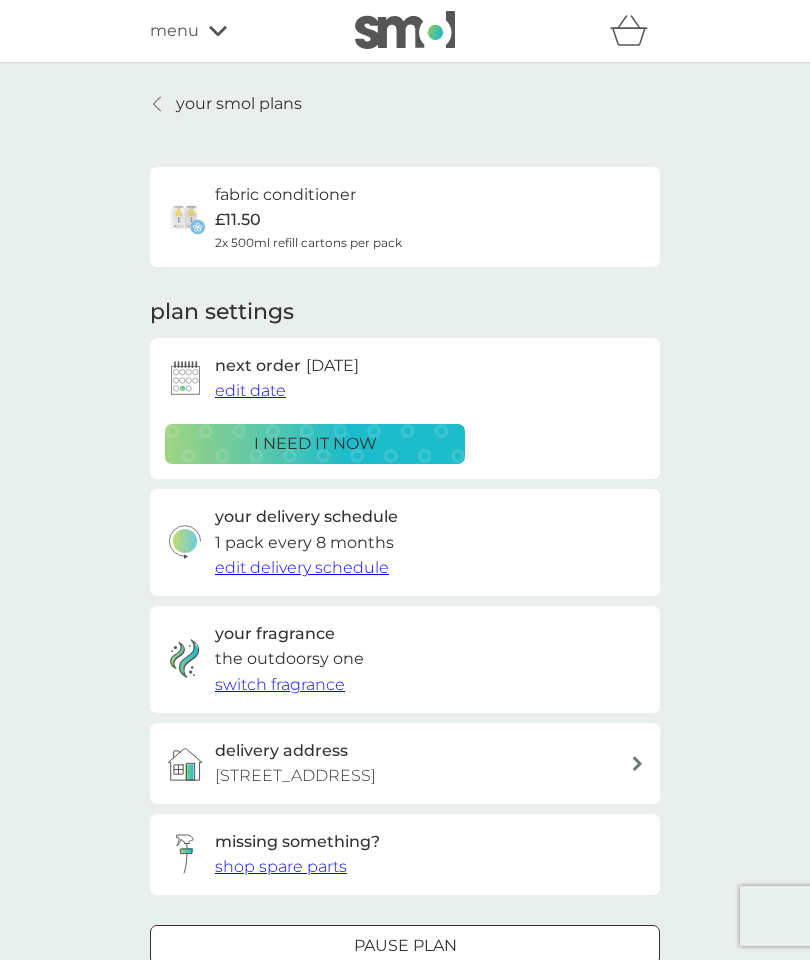 click on "edit delivery schedule" at bounding box center [302, 567] 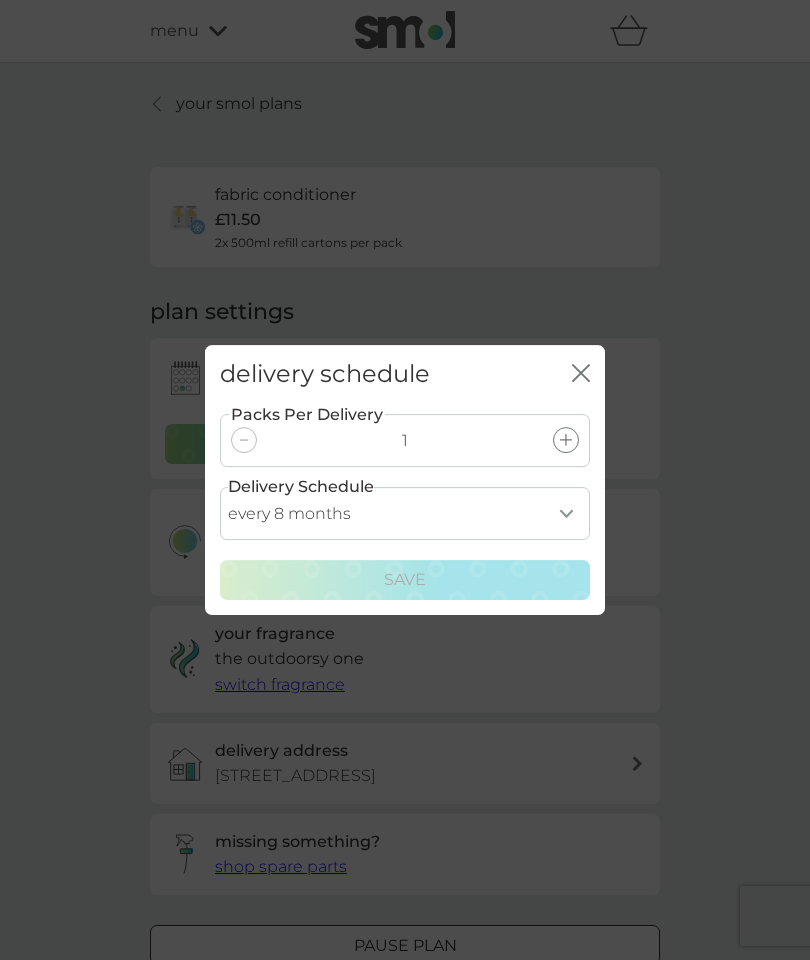click on "close" 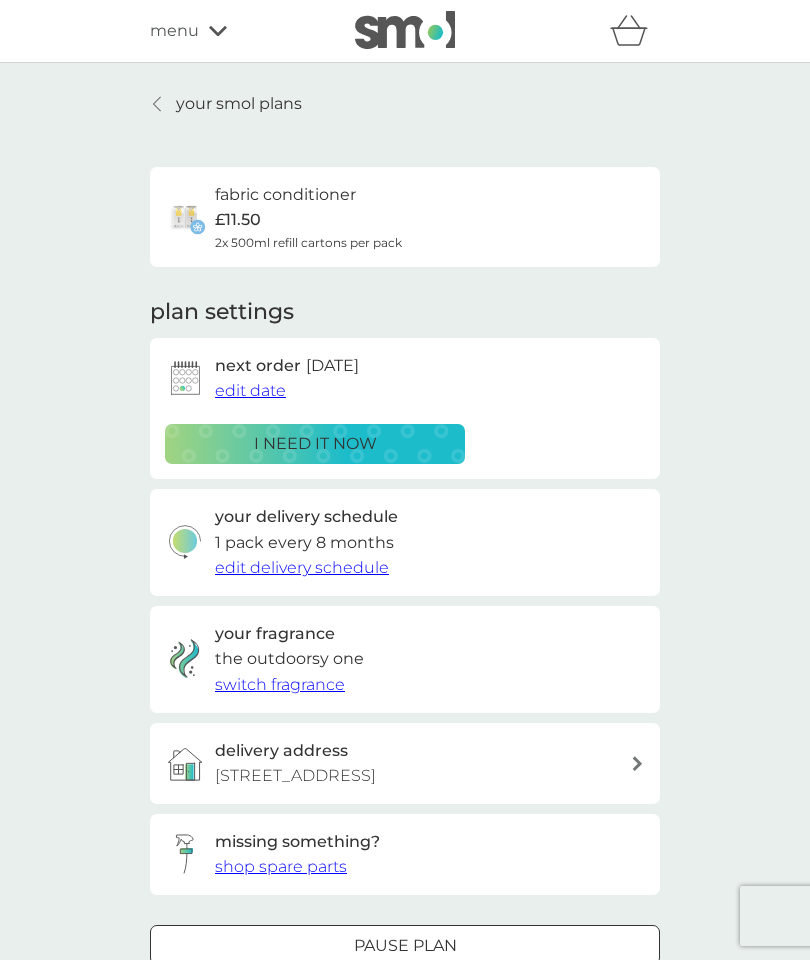 click on "edit delivery schedule" at bounding box center [302, 567] 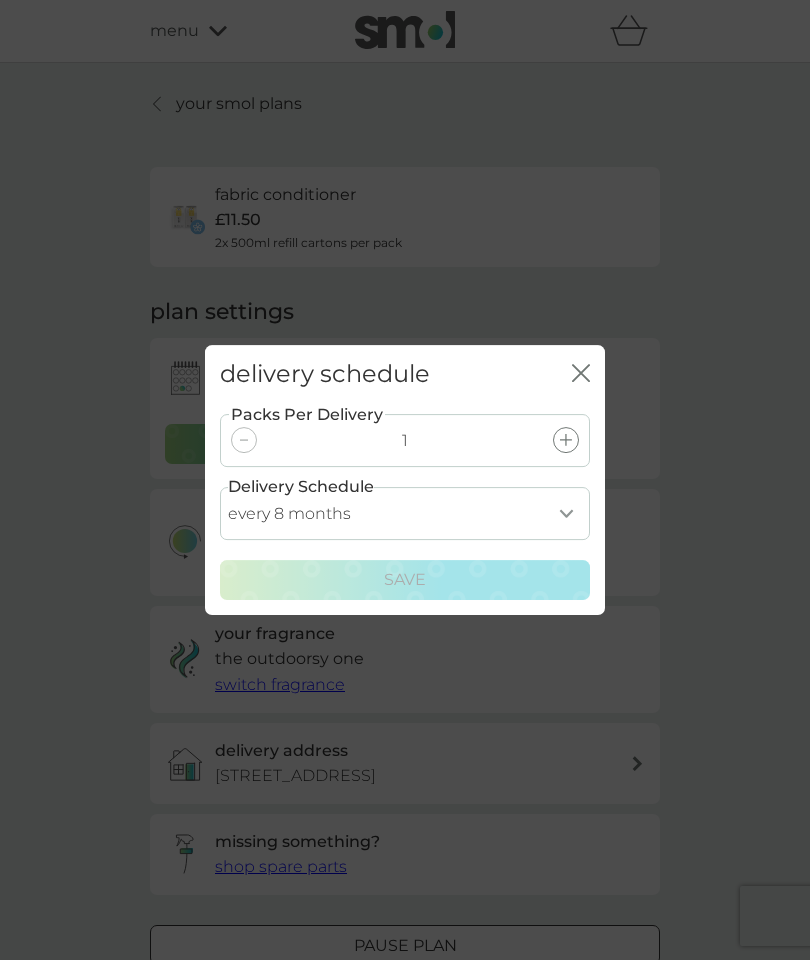 click on "close" at bounding box center (581, 374) 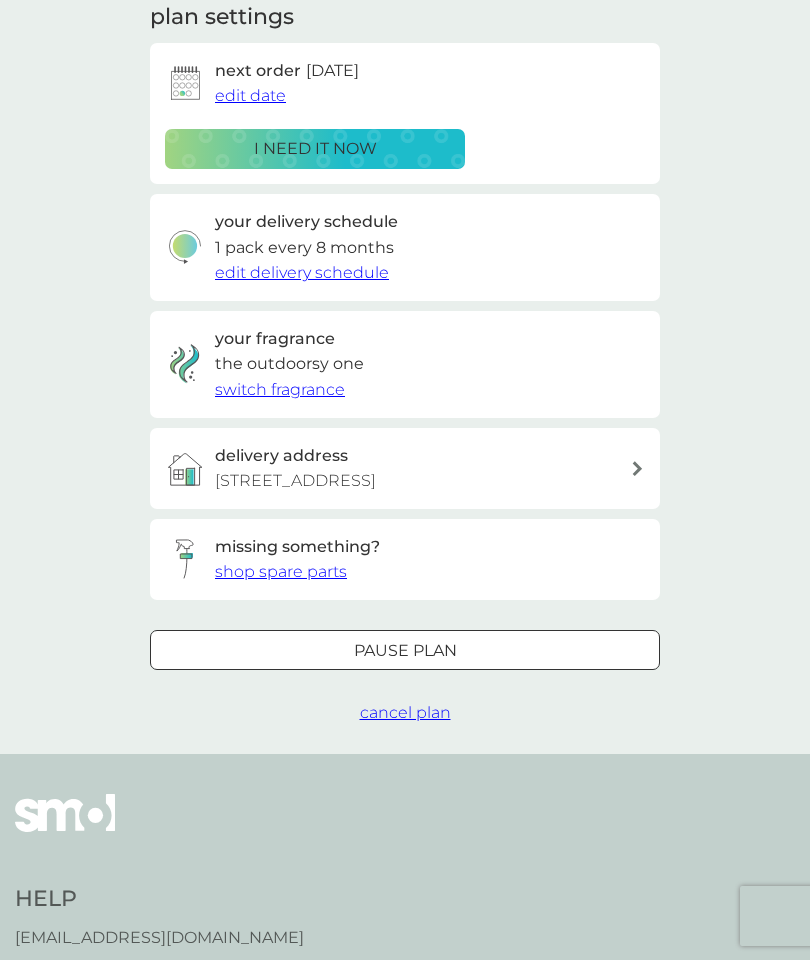 scroll, scrollTop: 291, scrollLeft: 0, axis: vertical 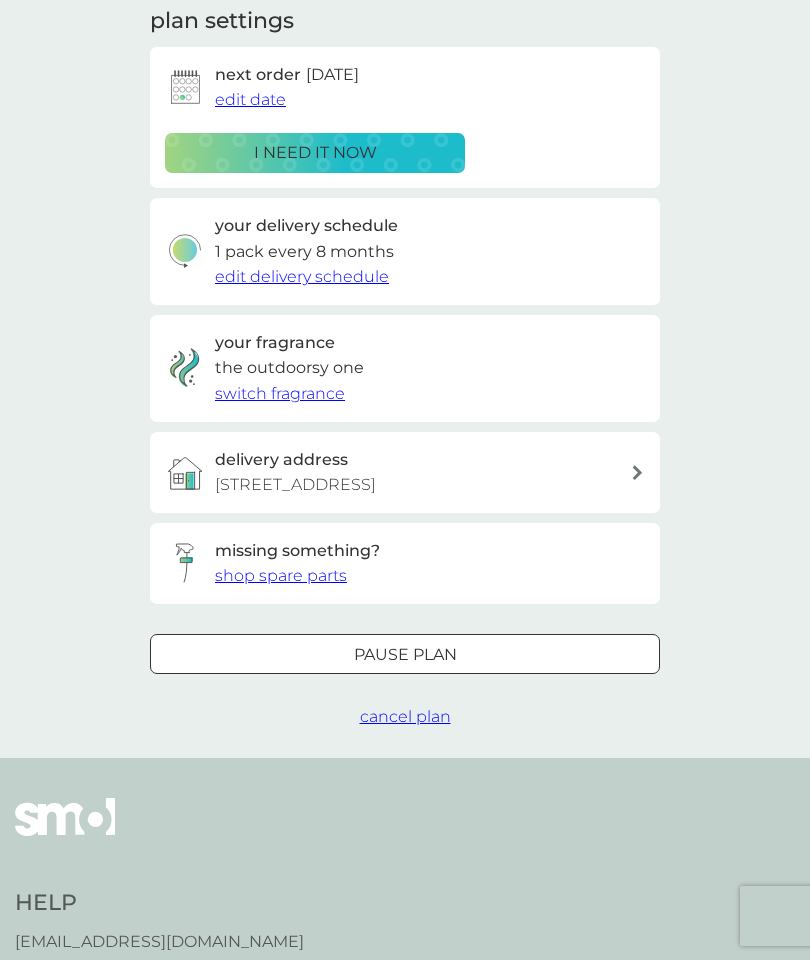 click on "Pause plan" at bounding box center (405, 654) 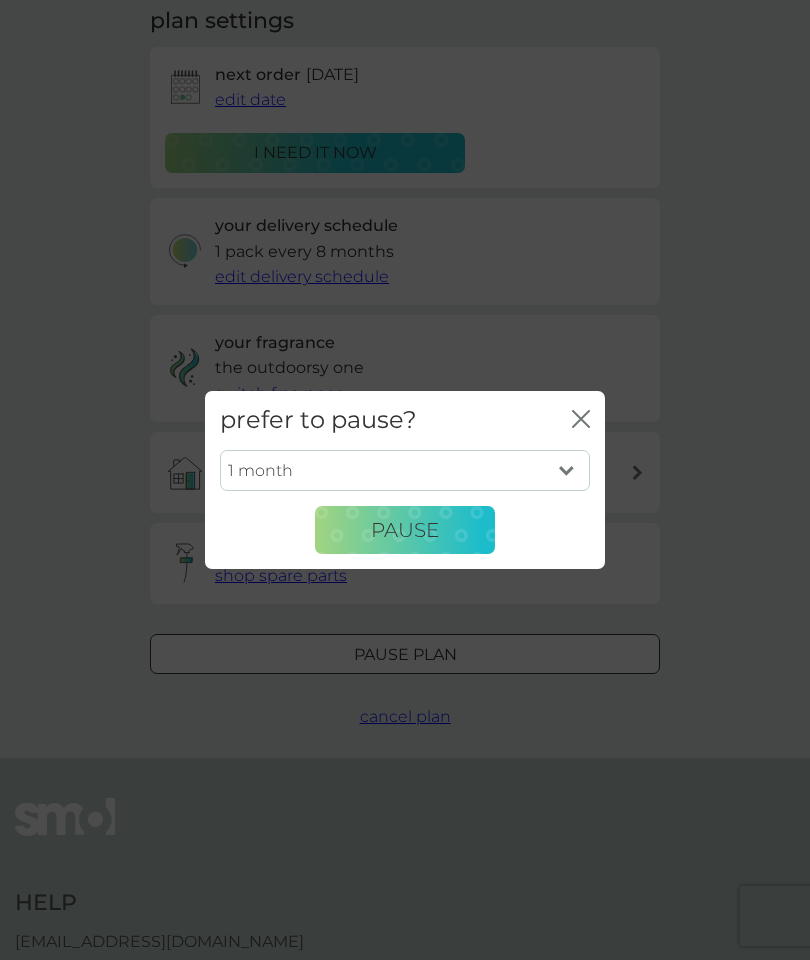 click on "Pause" at bounding box center (405, 530) 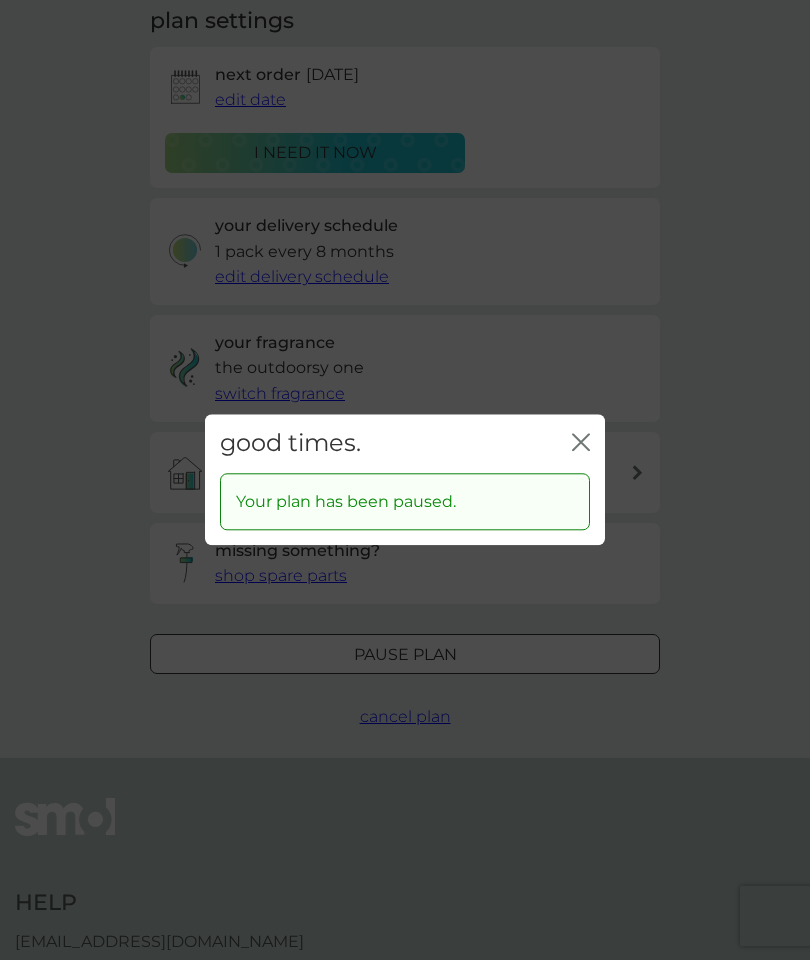 click on "close" at bounding box center (581, 443) 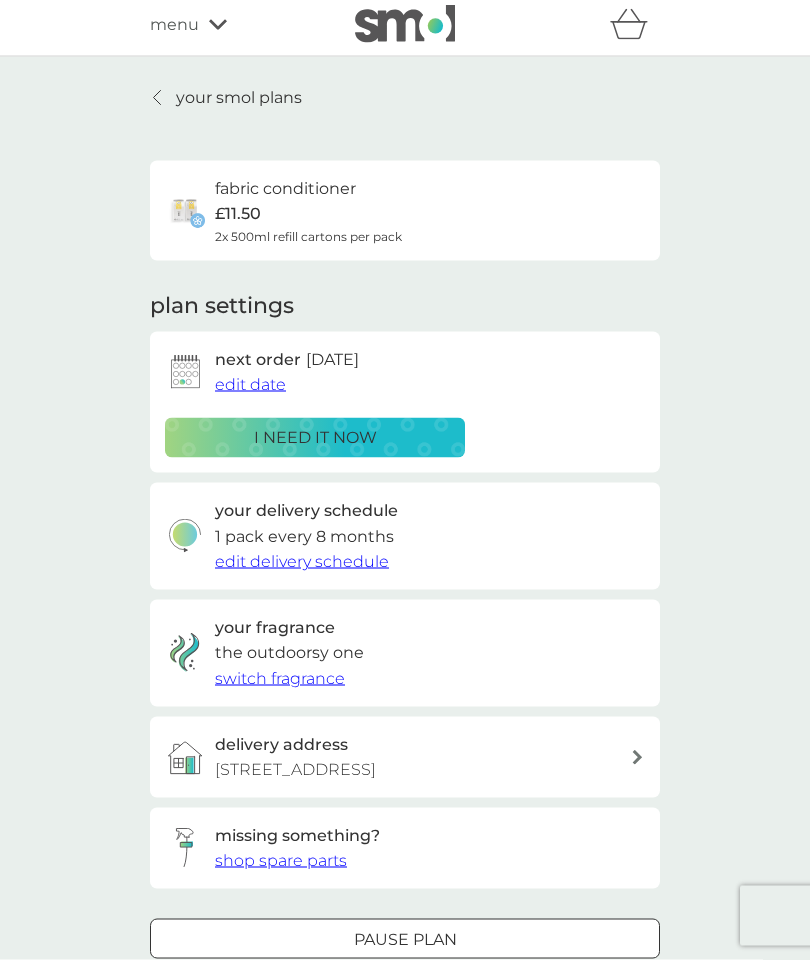 scroll, scrollTop: 0, scrollLeft: 0, axis: both 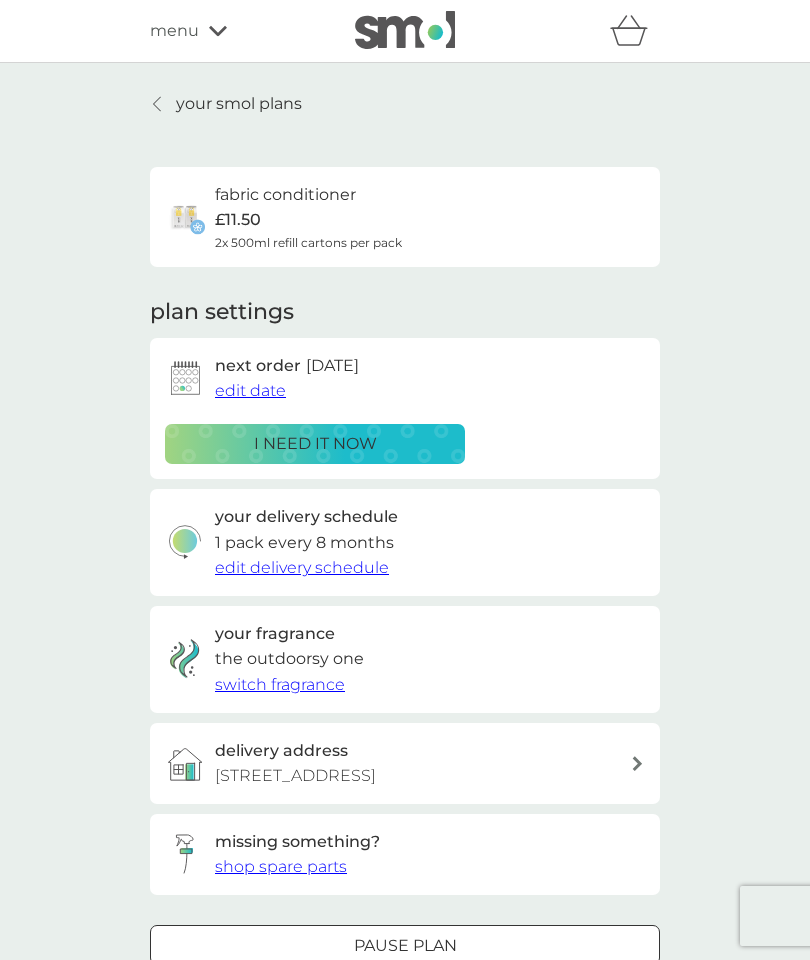 click on "your smol plans" at bounding box center [239, 104] 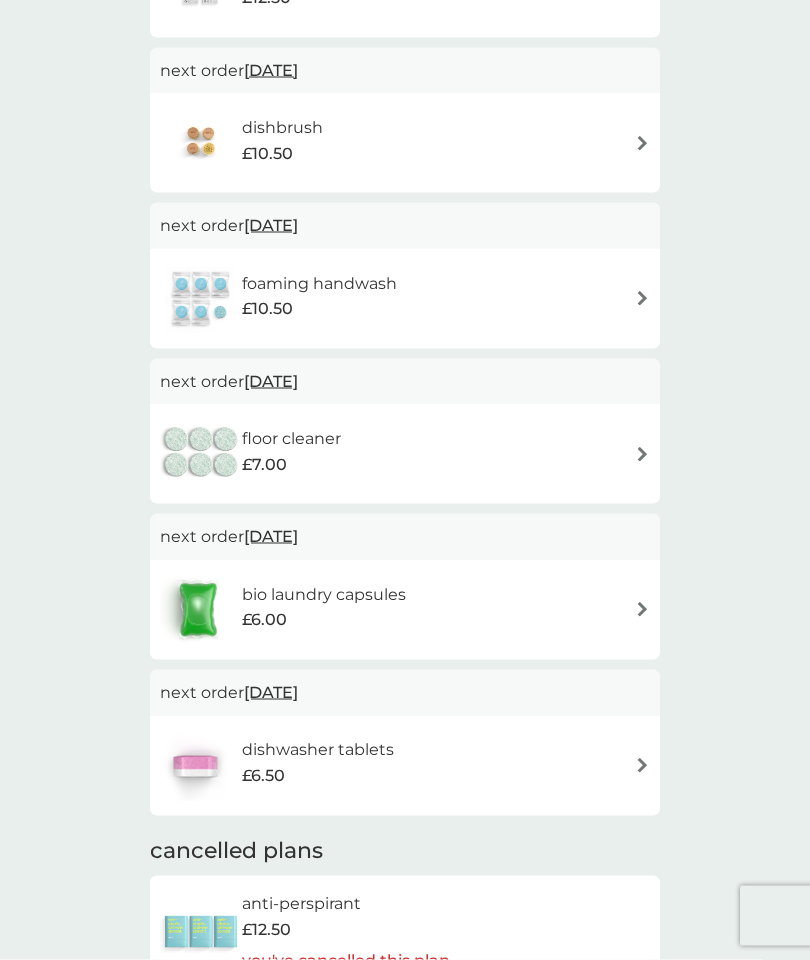scroll, scrollTop: 1004, scrollLeft: 0, axis: vertical 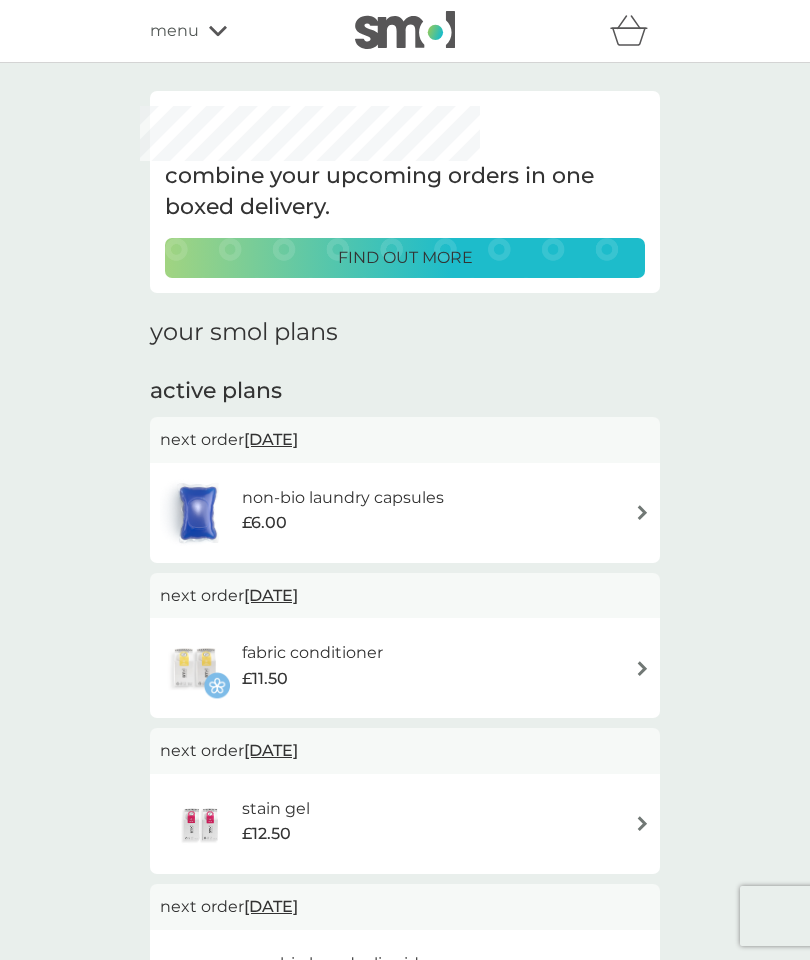 click on "find out more" at bounding box center [405, 258] 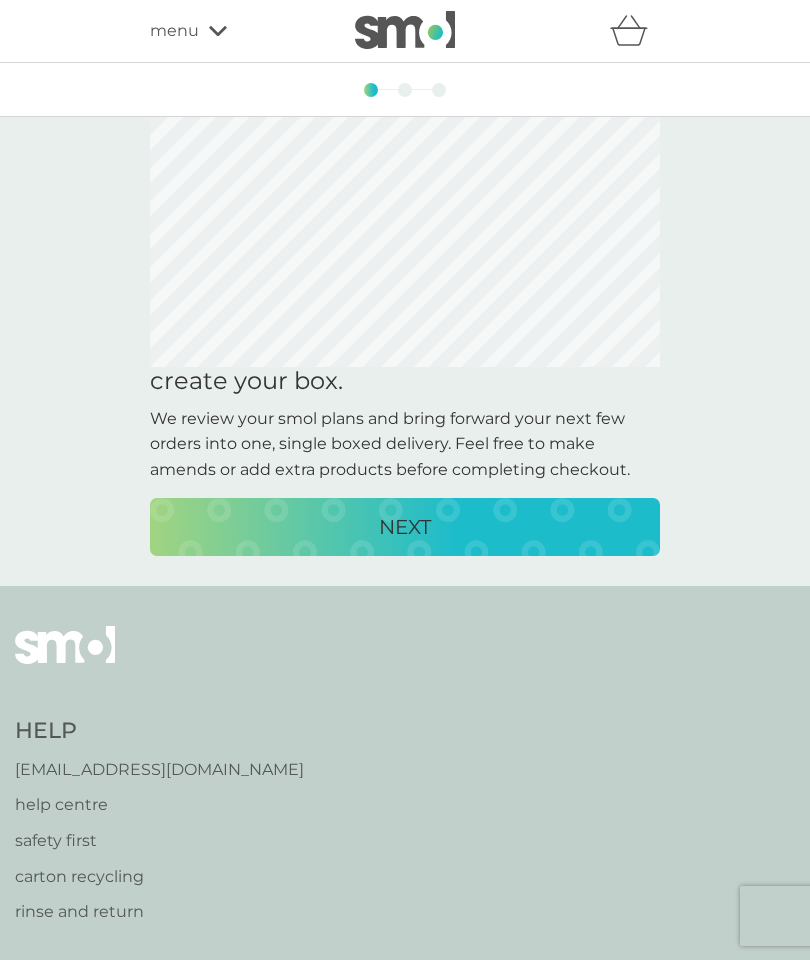 click on "NEXT" at bounding box center [405, 527] 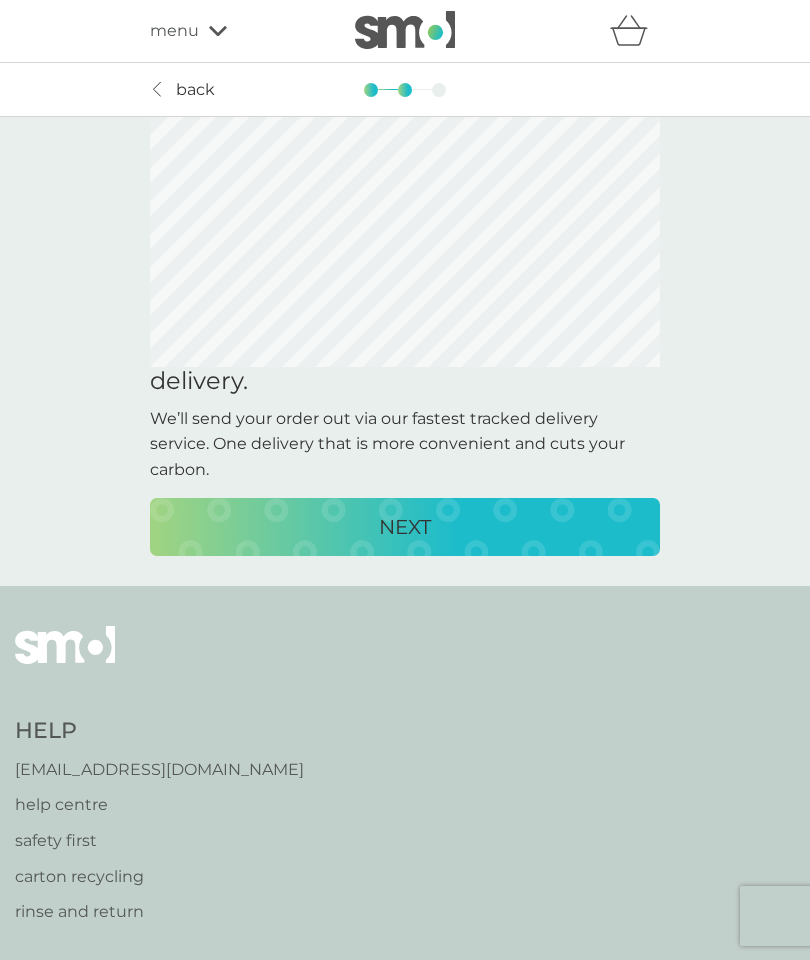 click on "NEXT" at bounding box center [405, 527] 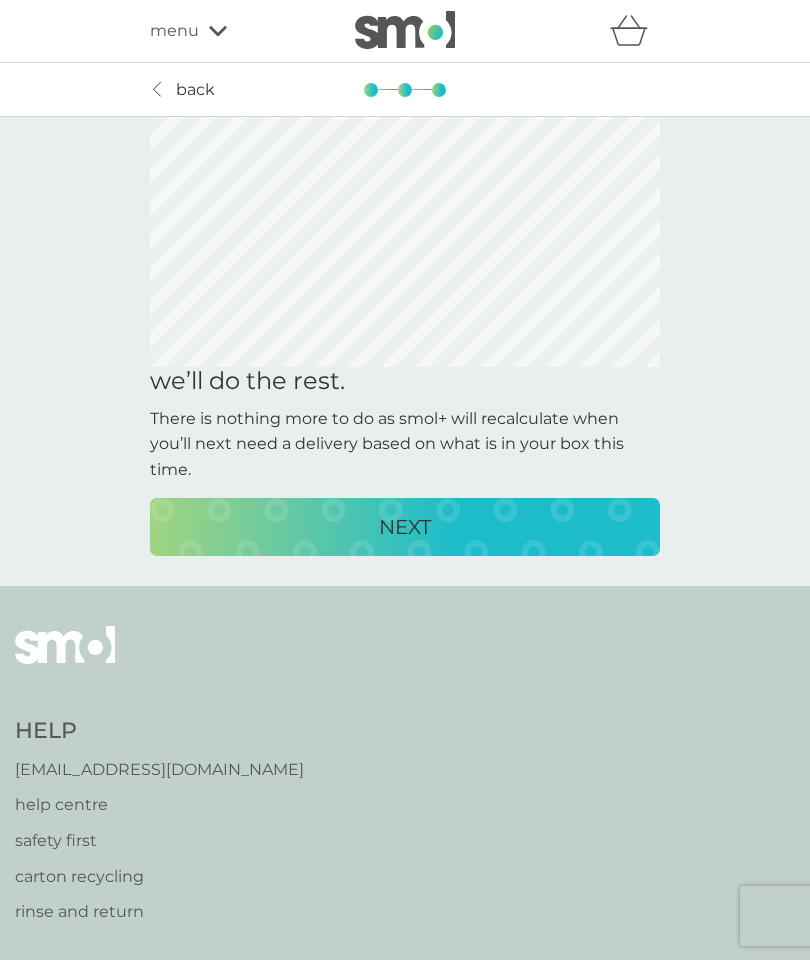 click on "NEXT" at bounding box center [405, 527] 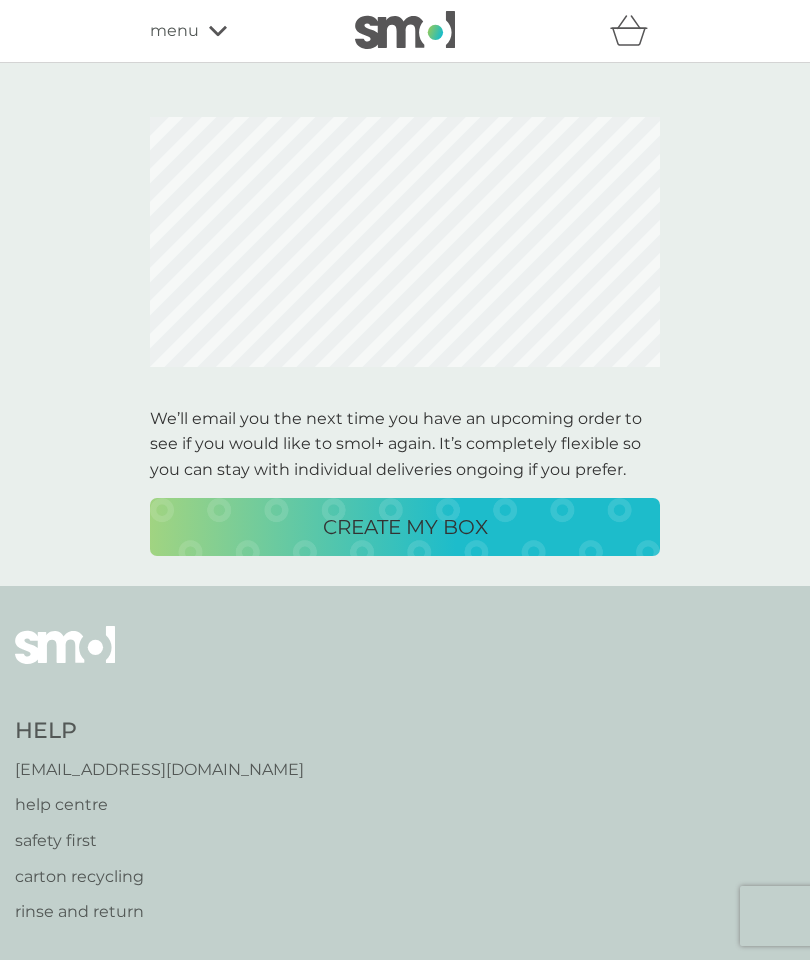 click on "CREATE MY BOX" at bounding box center (405, 527) 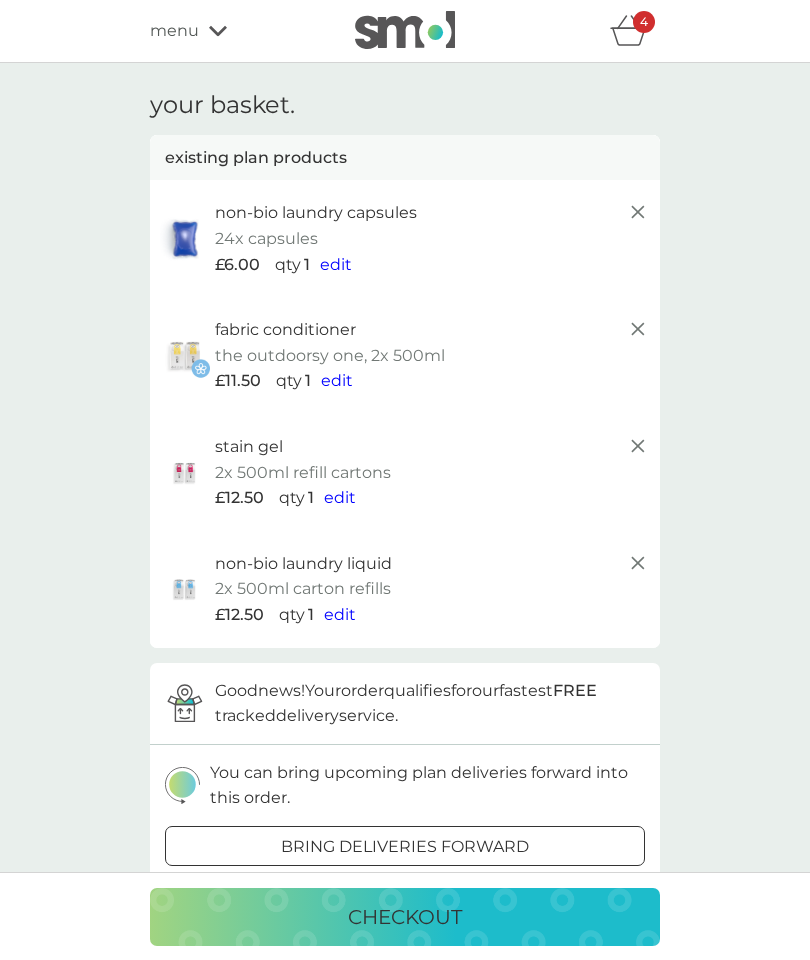 click on "edit" at bounding box center [336, 264] 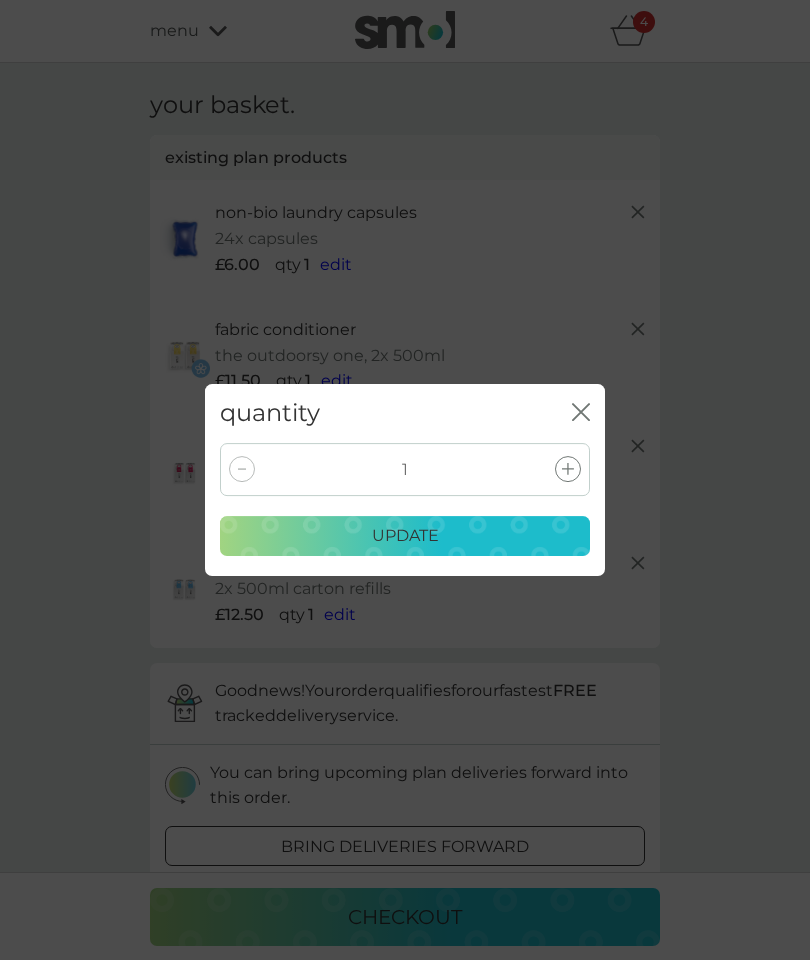 click 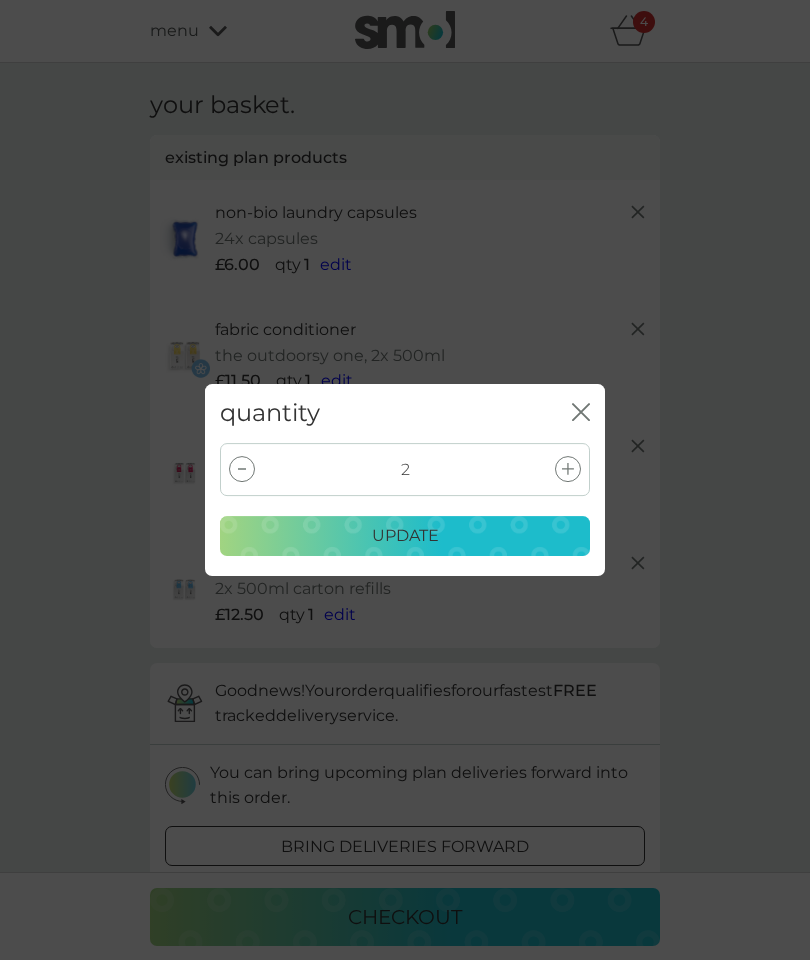 click on "update" at bounding box center [405, 536] 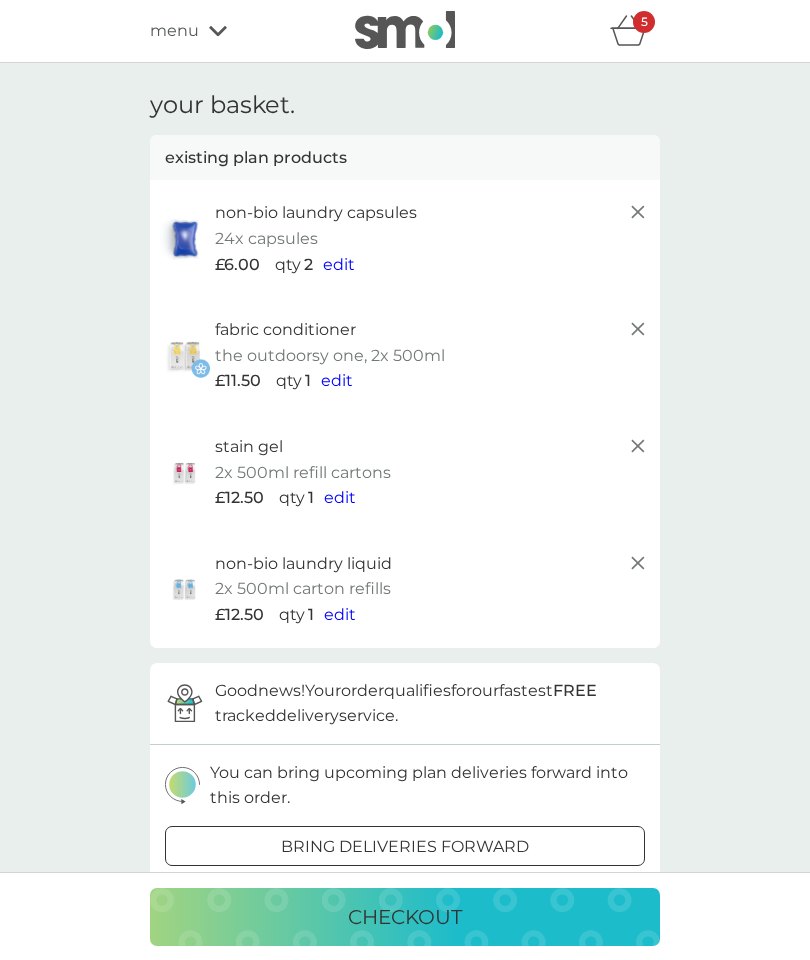 click 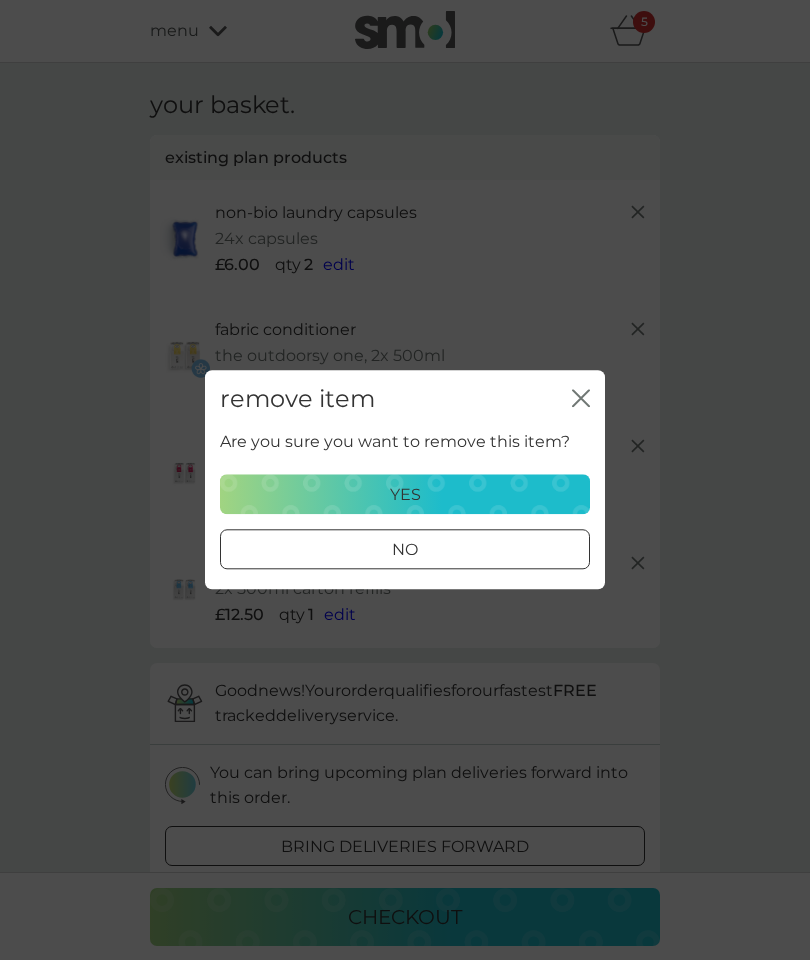 click on "yes" at bounding box center (405, 495) 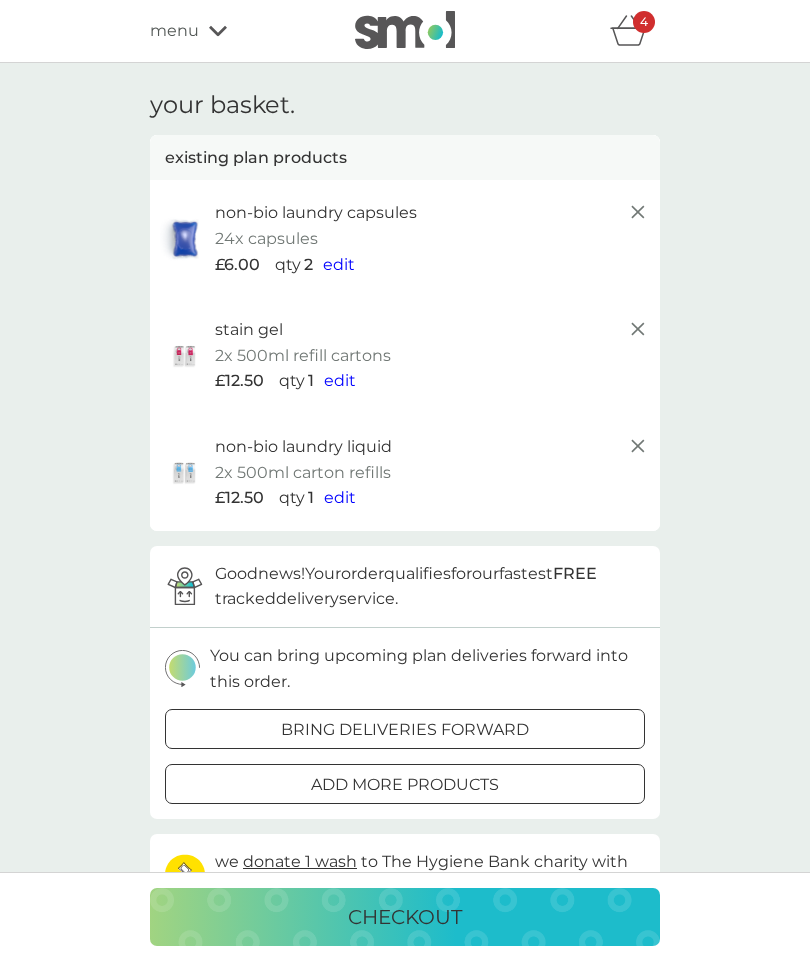 click 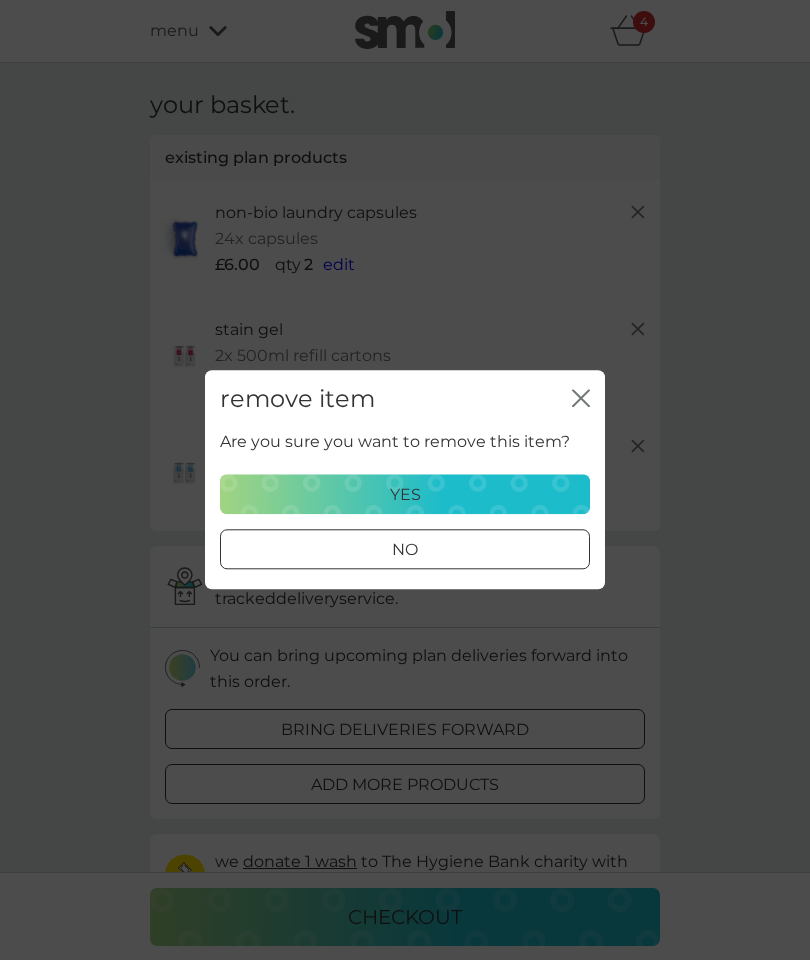 click on "yes" at bounding box center (405, 495) 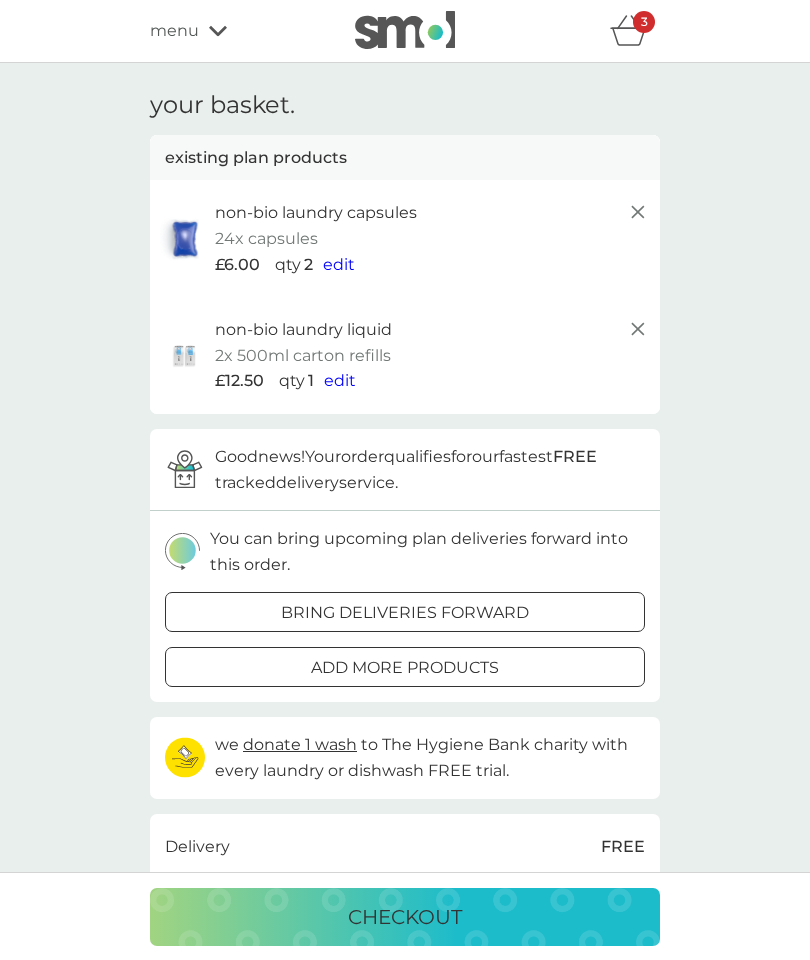 click 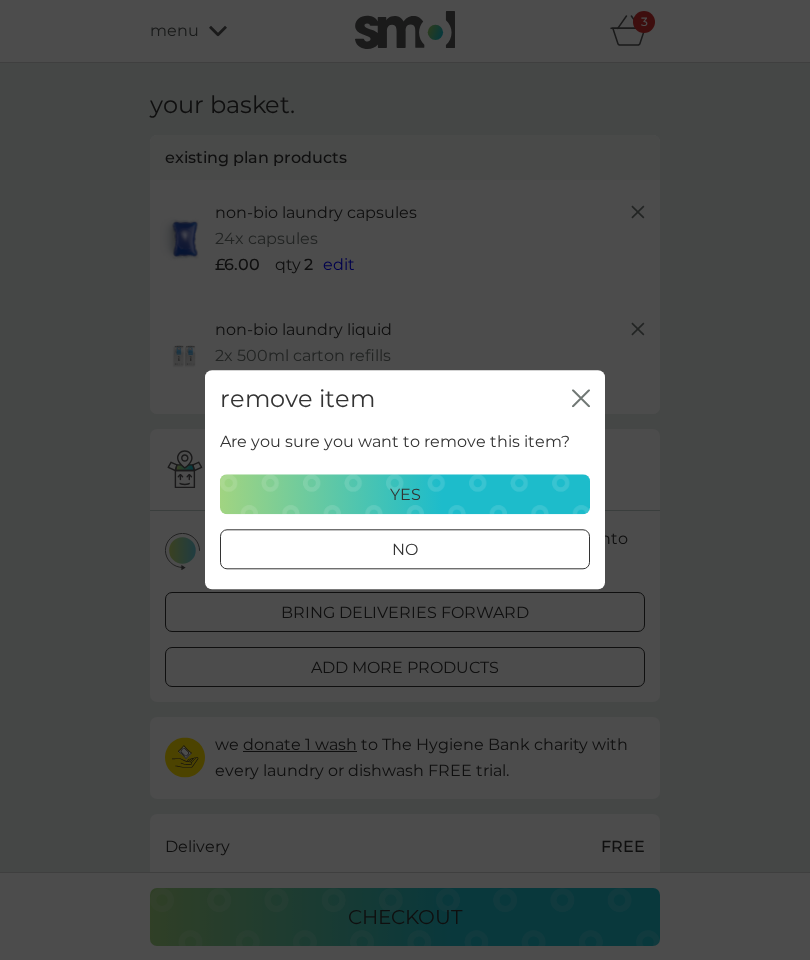 click on "yes" at bounding box center (405, 495) 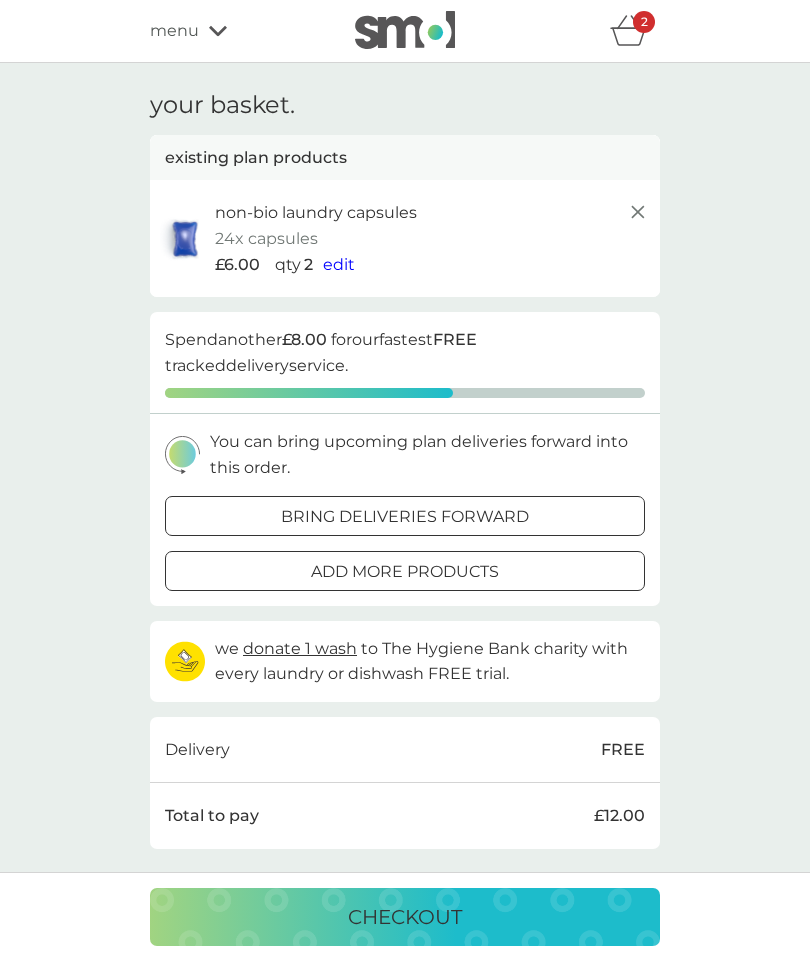 click on "bring deliveries forward" at bounding box center [405, 517] 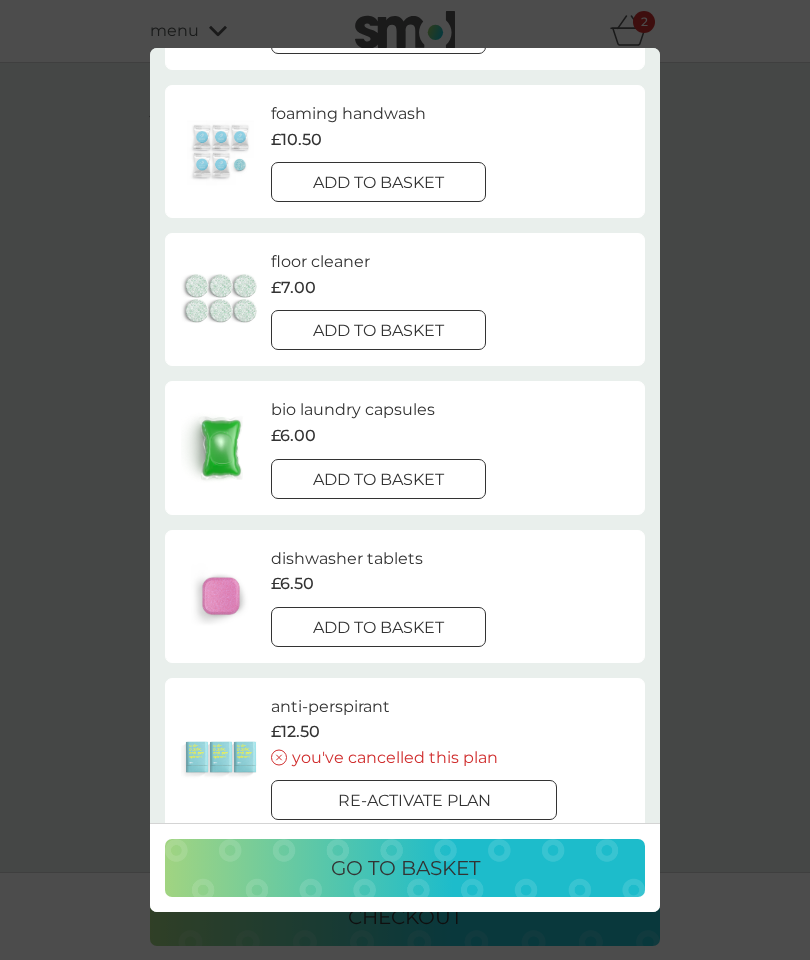 scroll, scrollTop: 861, scrollLeft: 0, axis: vertical 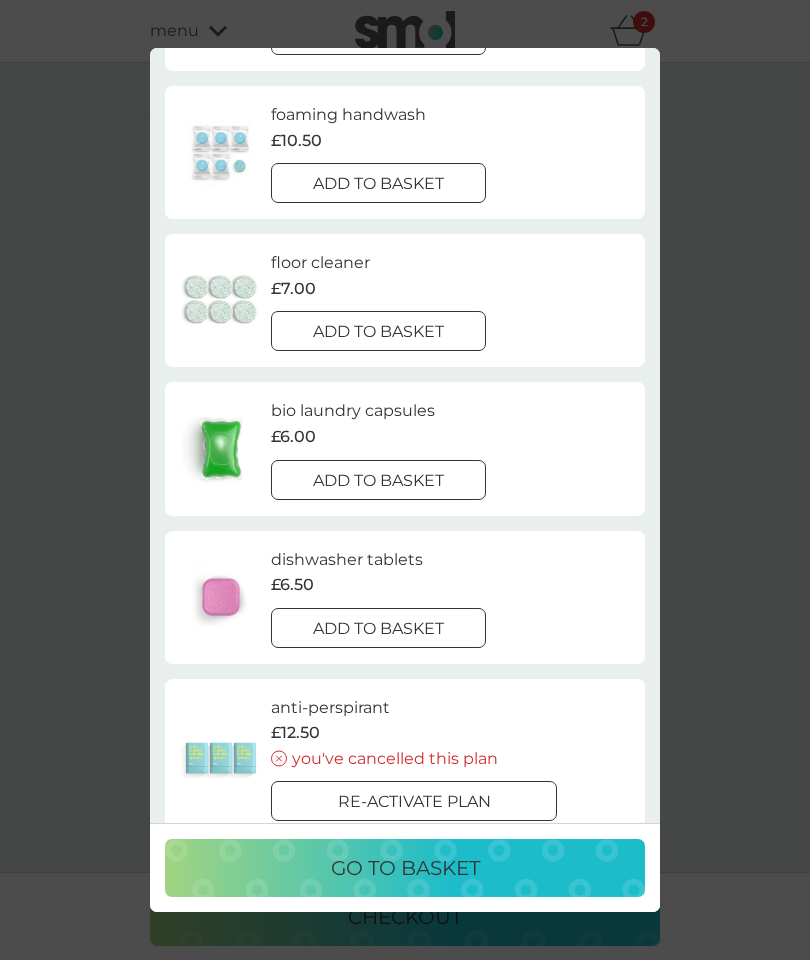click on "add to basket" at bounding box center [378, 481] 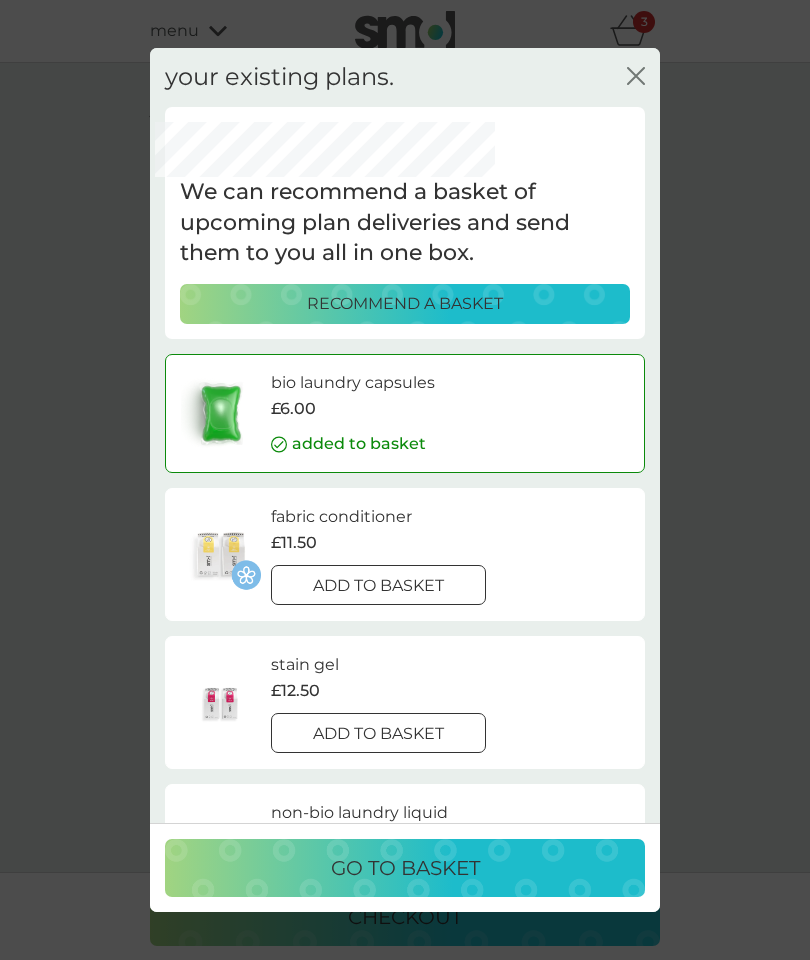 scroll, scrollTop: 0, scrollLeft: 0, axis: both 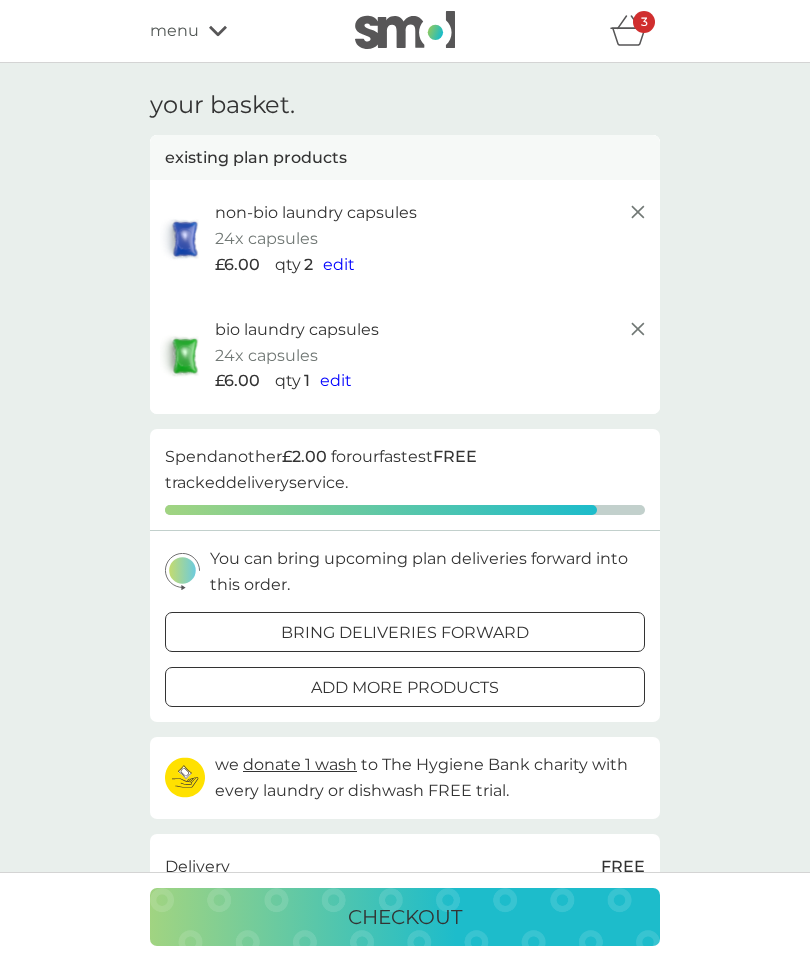 click on "add more products" at bounding box center (405, 688) 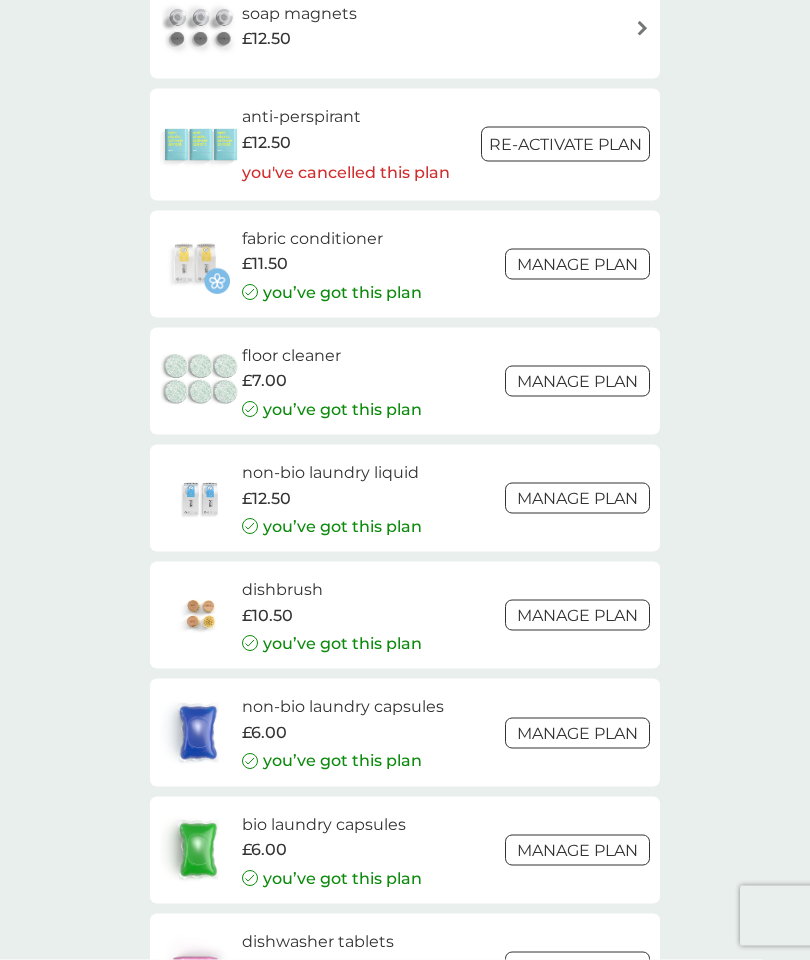 scroll, scrollTop: 2567, scrollLeft: 0, axis: vertical 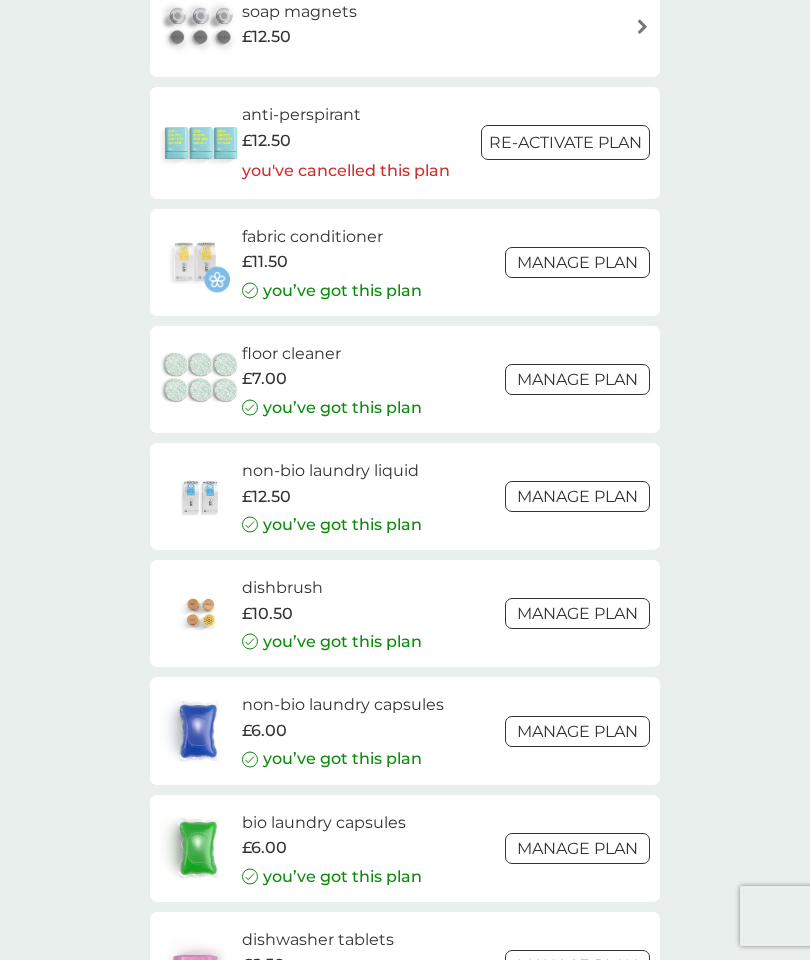 click on "Manage plan" at bounding box center (577, 379) 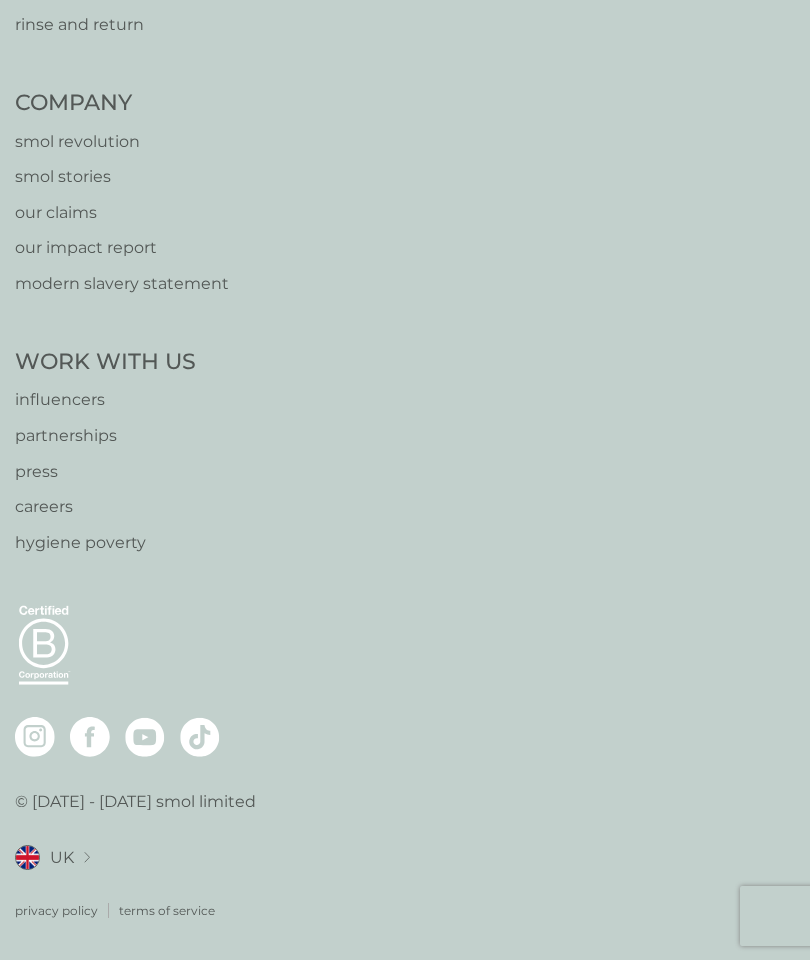 scroll, scrollTop: 0, scrollLeft: 0, axis: both 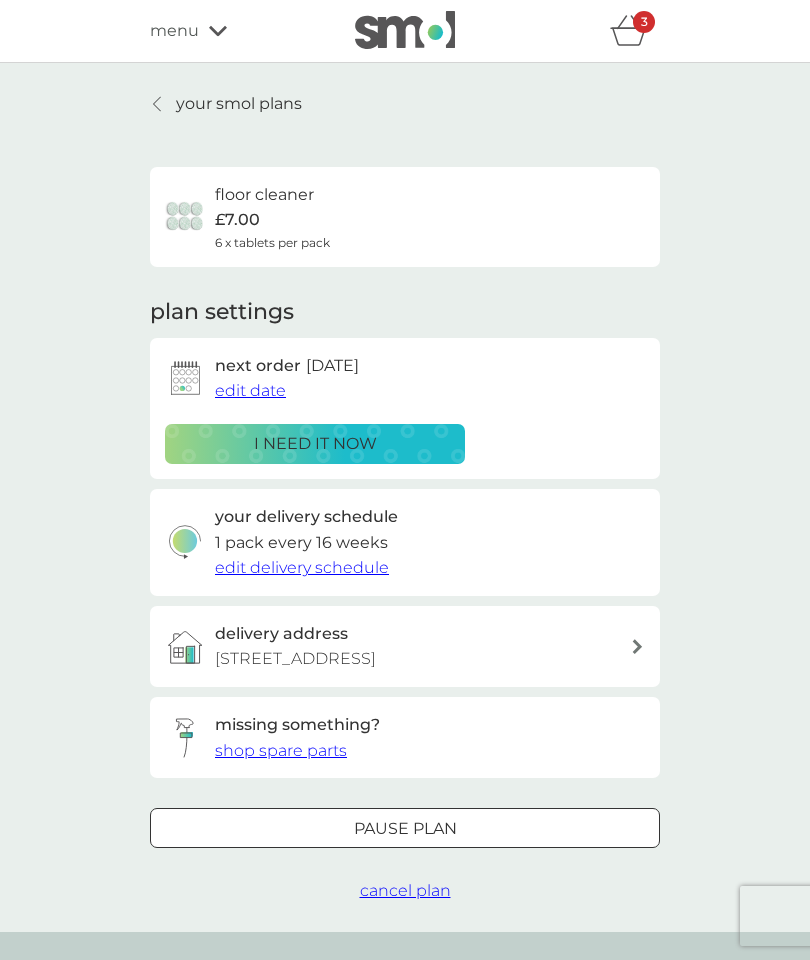 click on "your smol plans" at bounding box center (239, 104) 